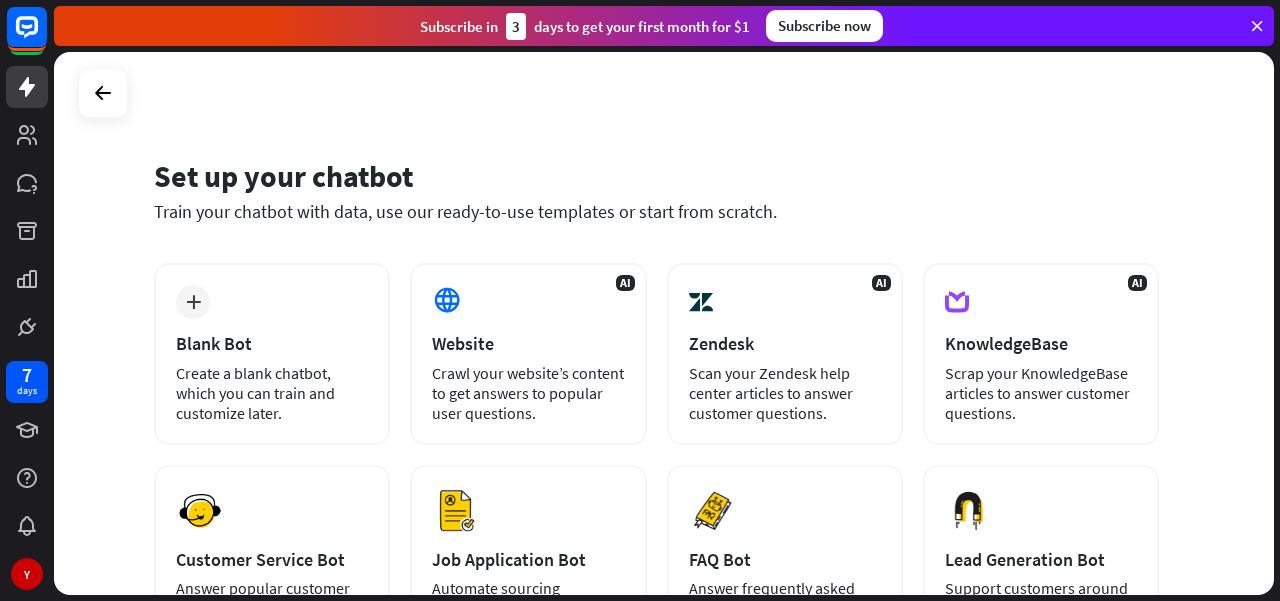 scroll, scrollTop: 0, scrollLeft: 0, axis: both 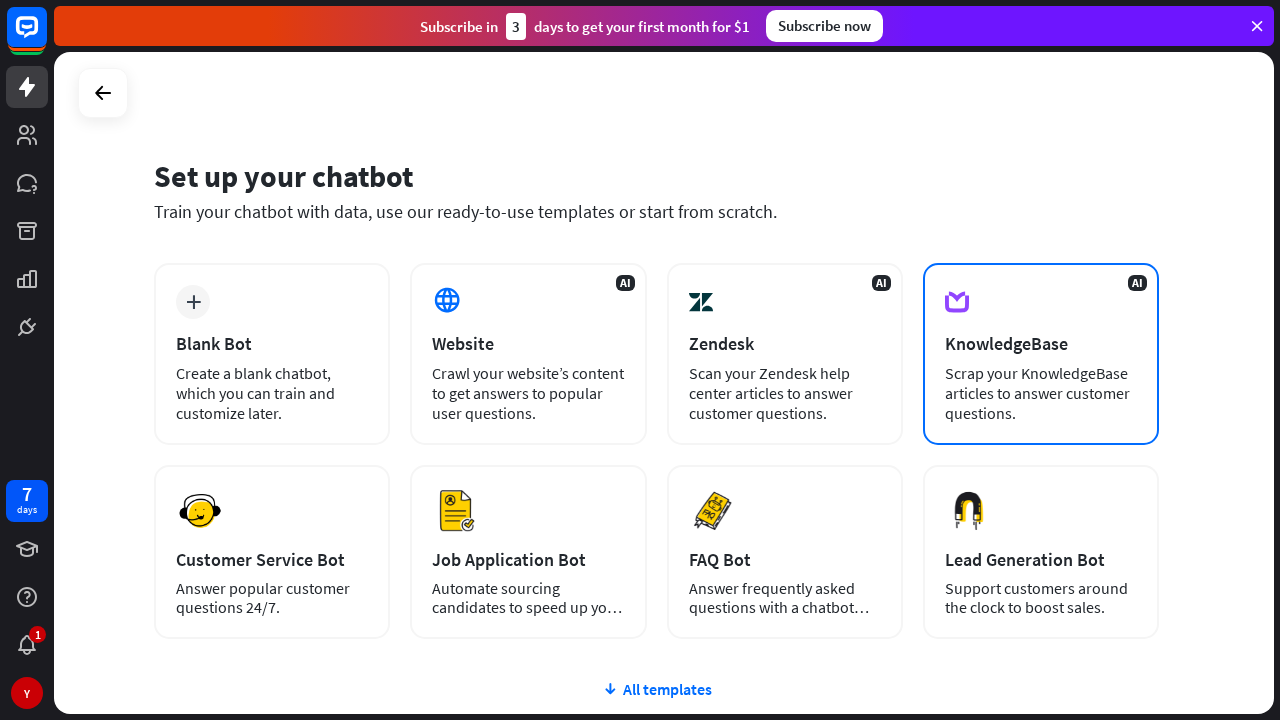 click on "Scrap your KnowledgeBase articles to answer customer
questions." at bounding box center [1041, 393] 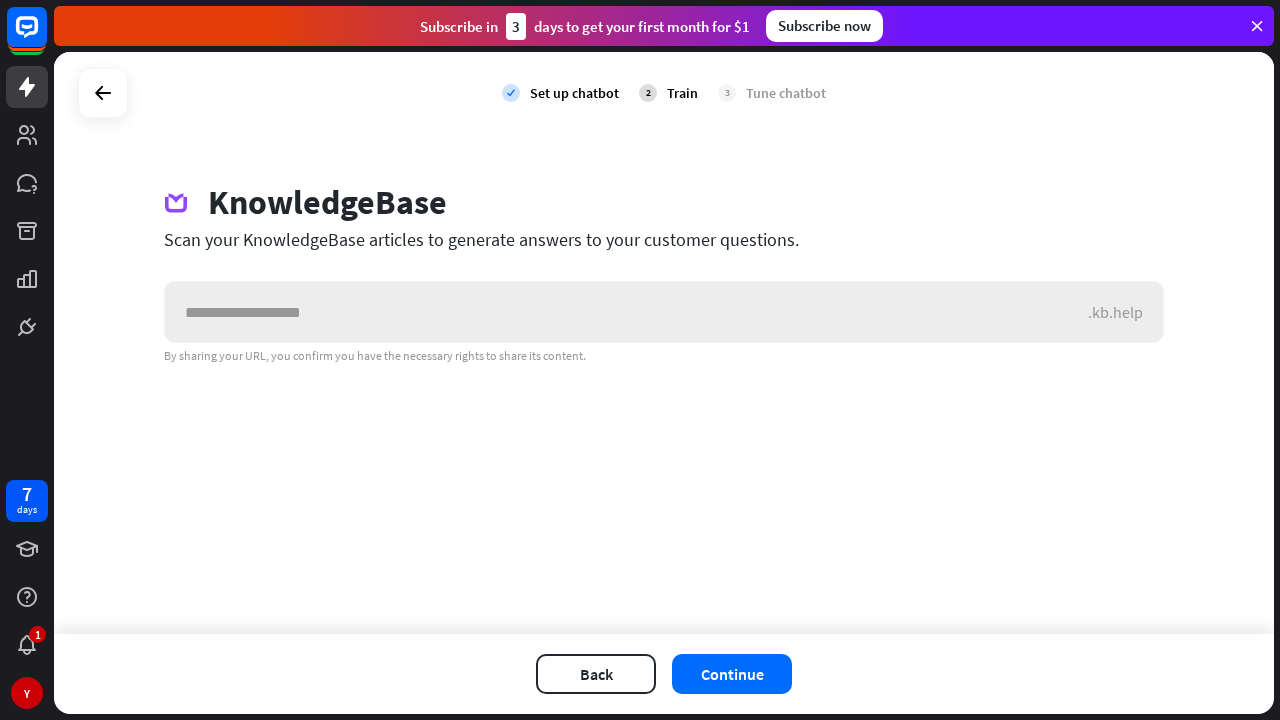 click at bounding box center (626, 312) 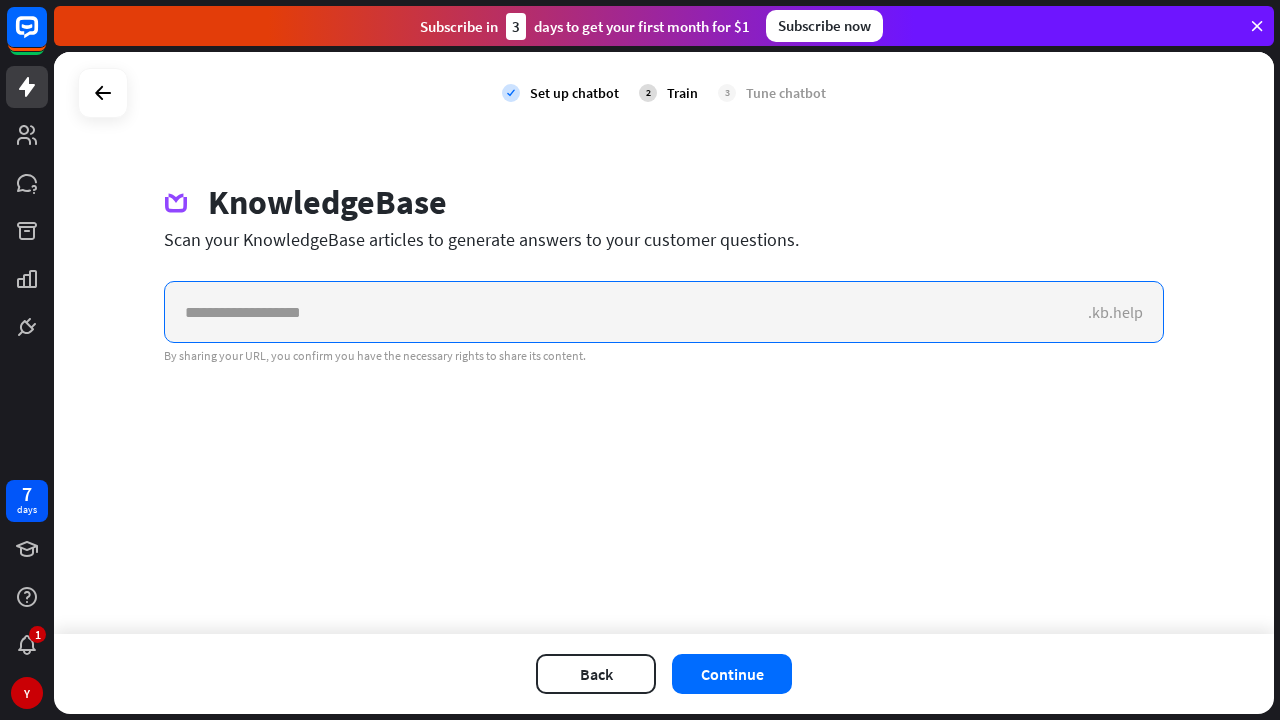 paste on "**********" 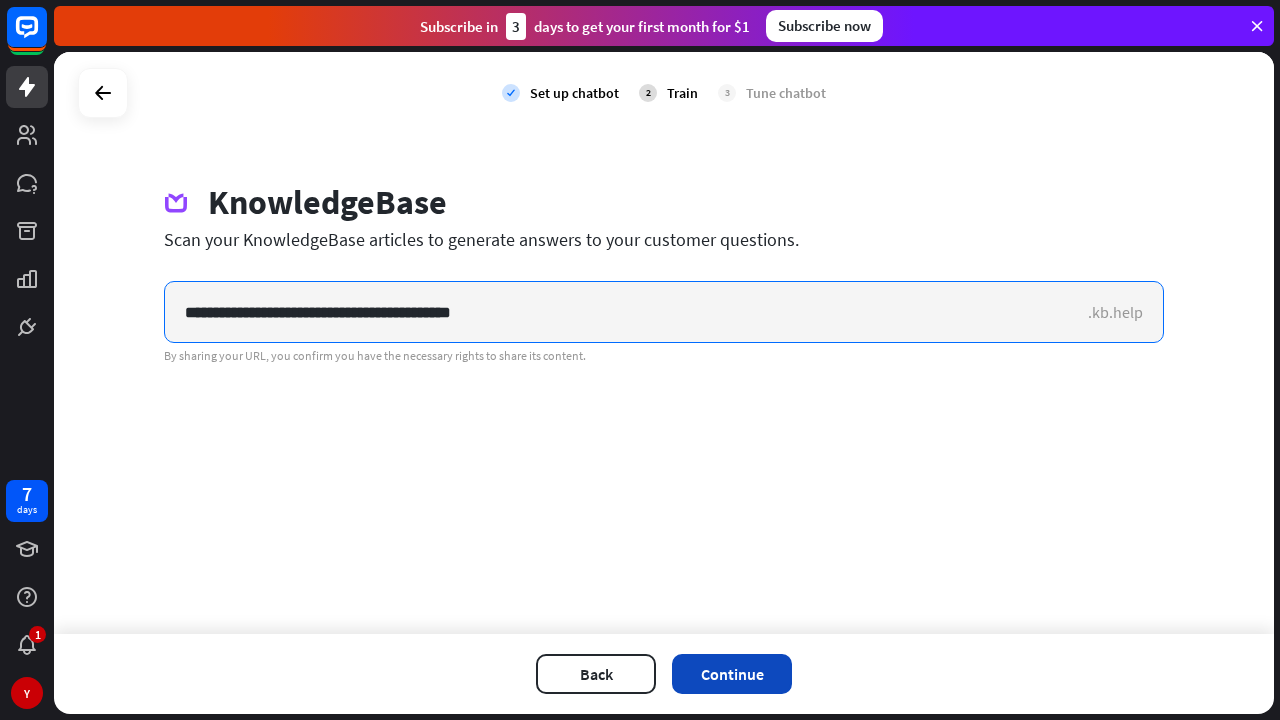 type on "**********" 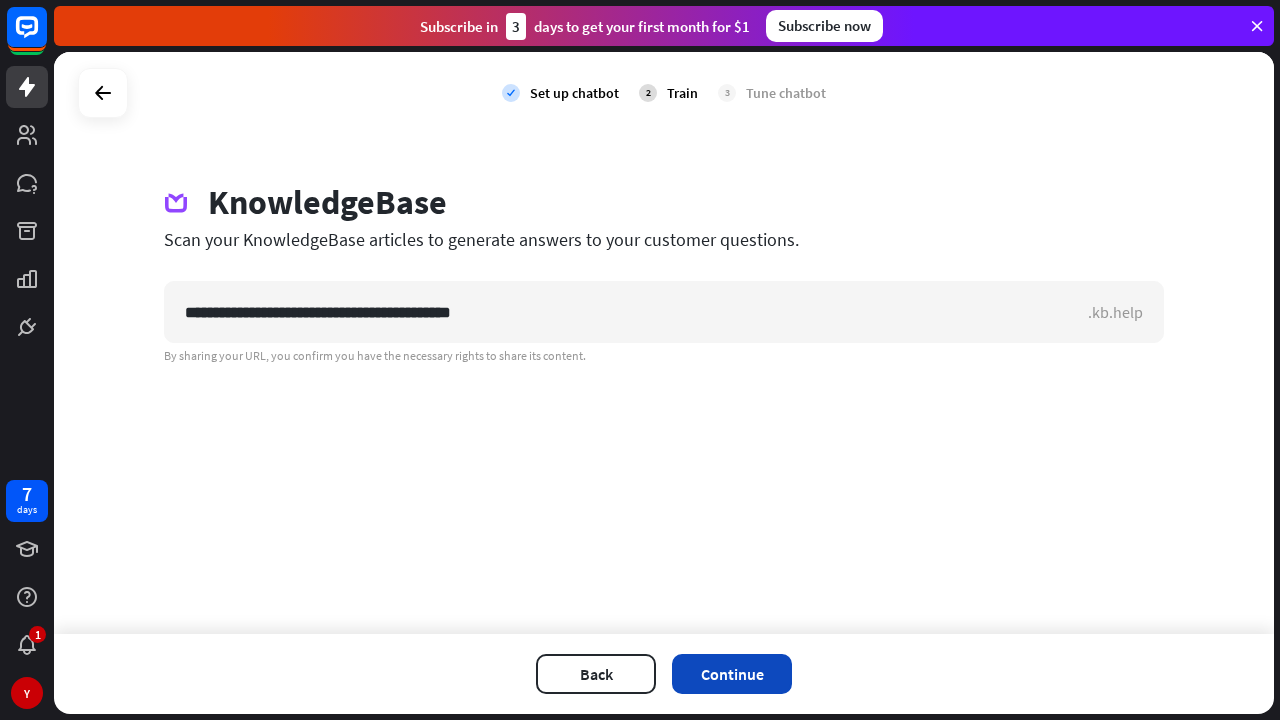 click on "Continue" at bounding box center [732, 674] 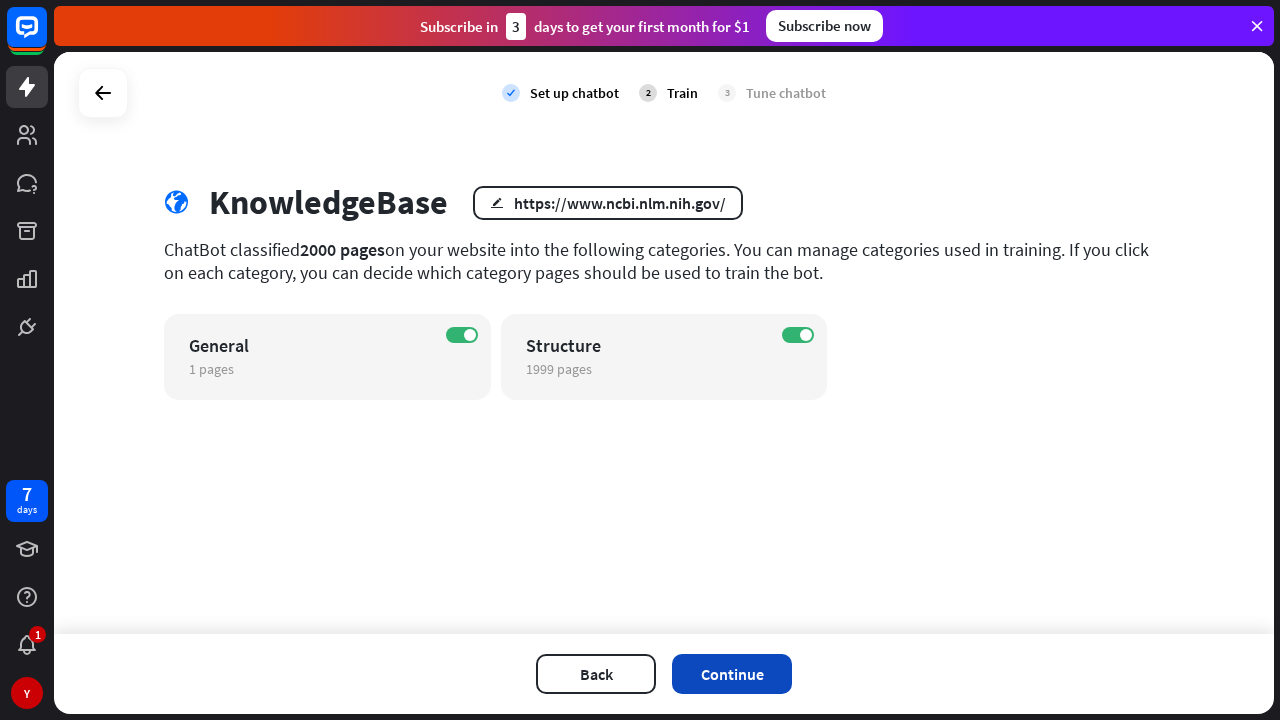 click on "Continue" at bounding box center [732, 674] 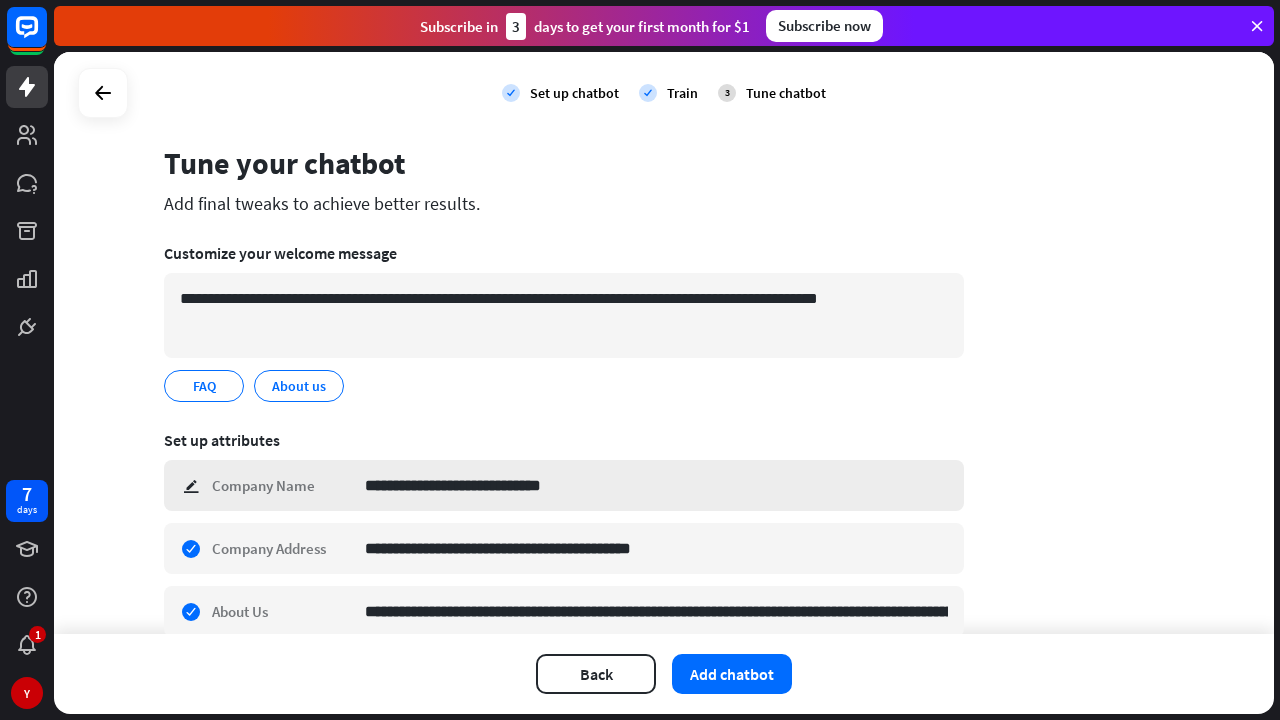 scroll, scrollTop: 0, scrollLeft: 0, axis: both 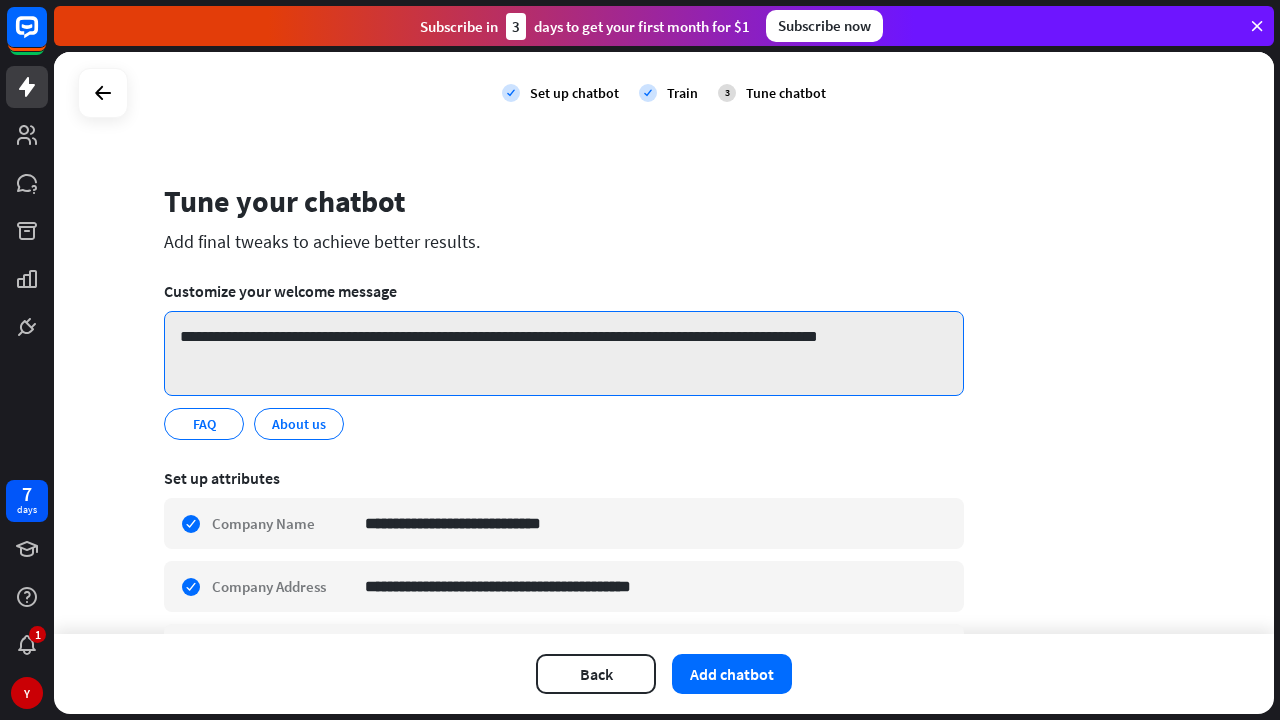 click on "**********" at bounding box center [564, 353] 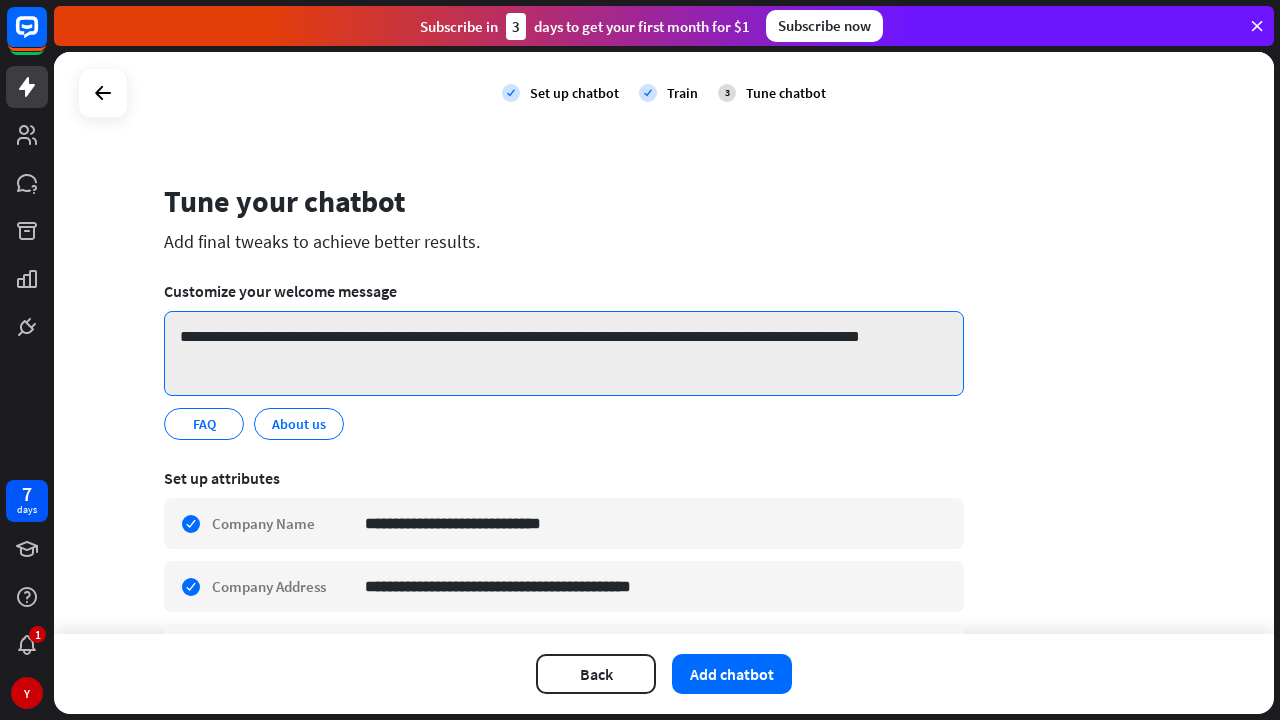 type on "**********" 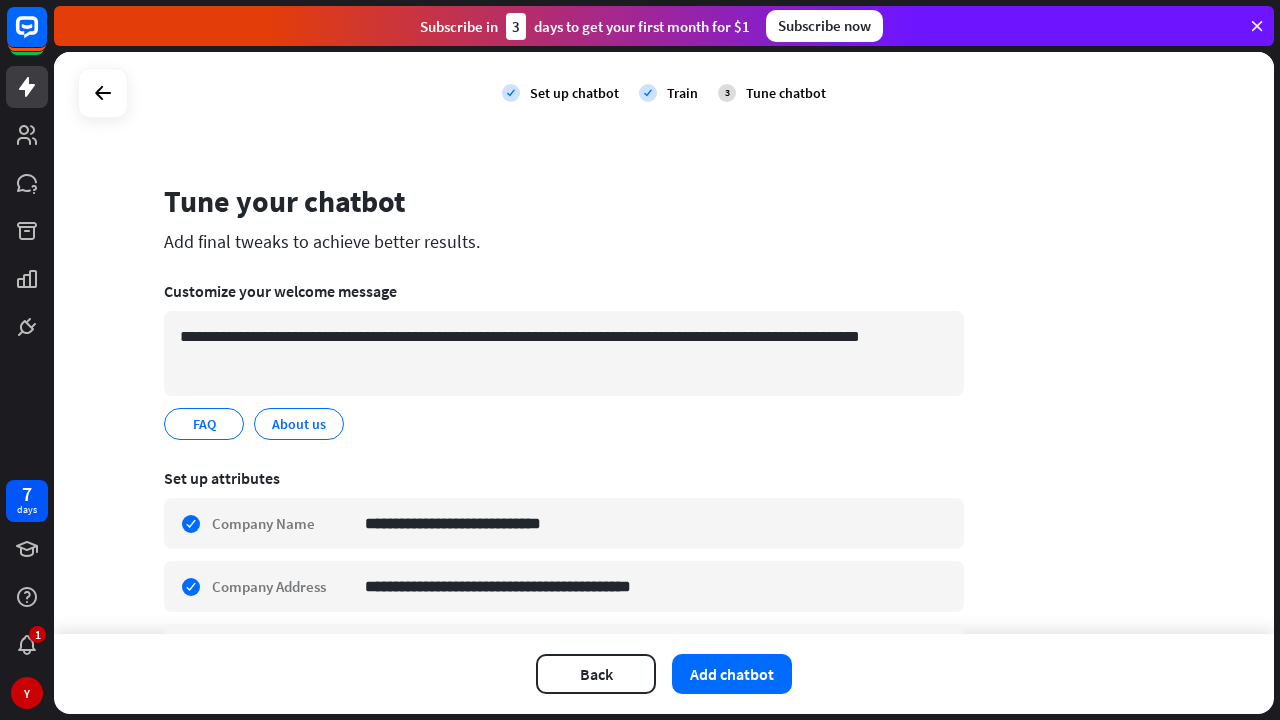 drag, startPoint x: 311, startPoint y: 339, endPoint x: 828, endPoint y: 420, distance: 523.3068 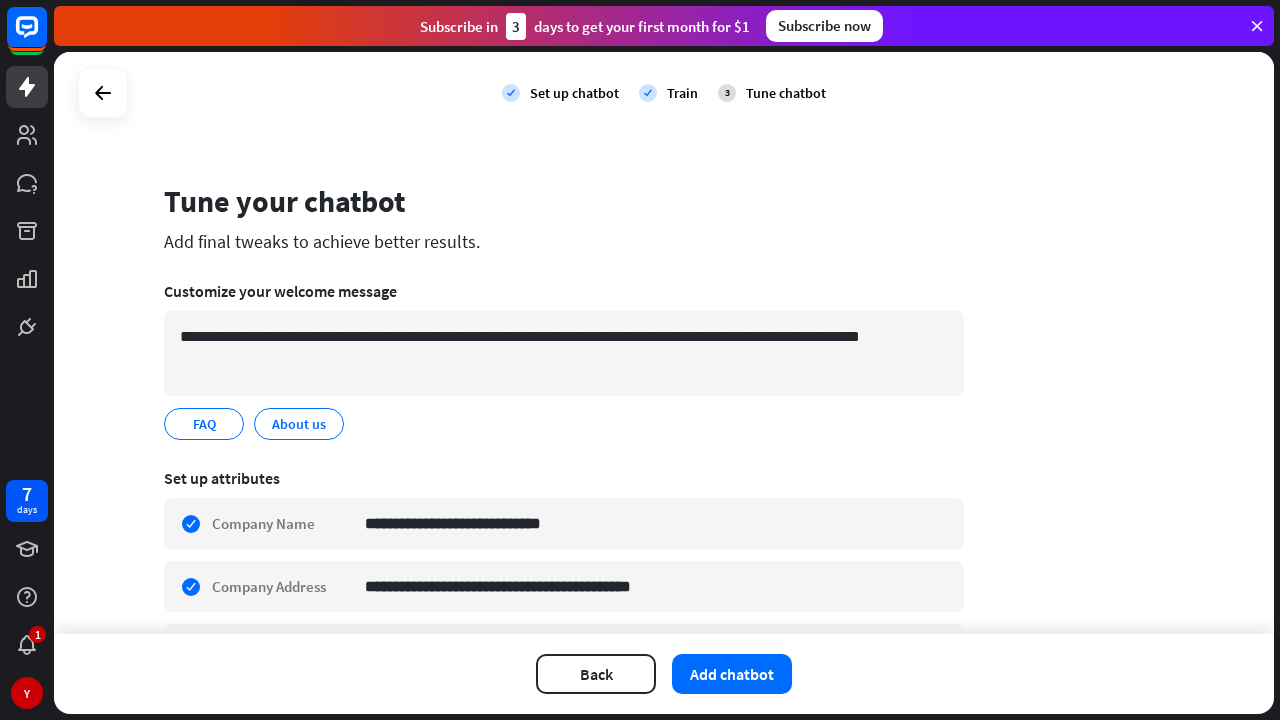 scroll, scrollTop: 200, scrollLeft: 0, axis: vertical 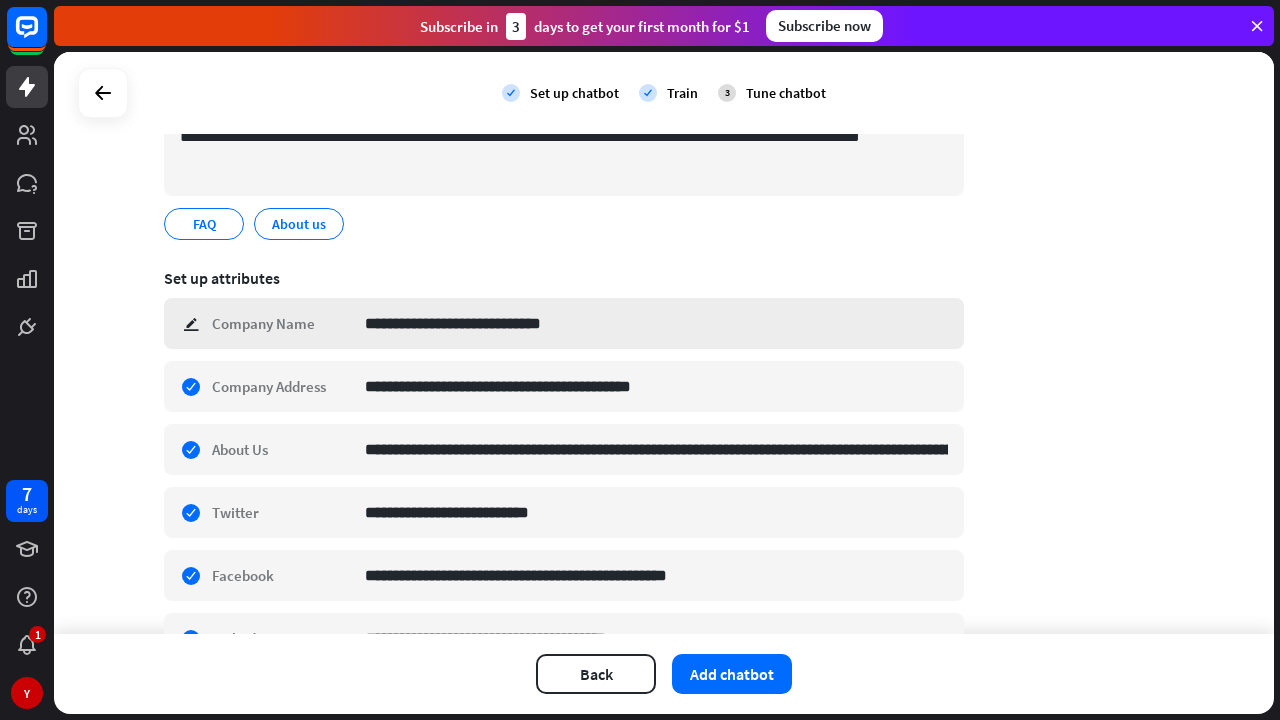 click on "**********" at bounding box center (564, 323) 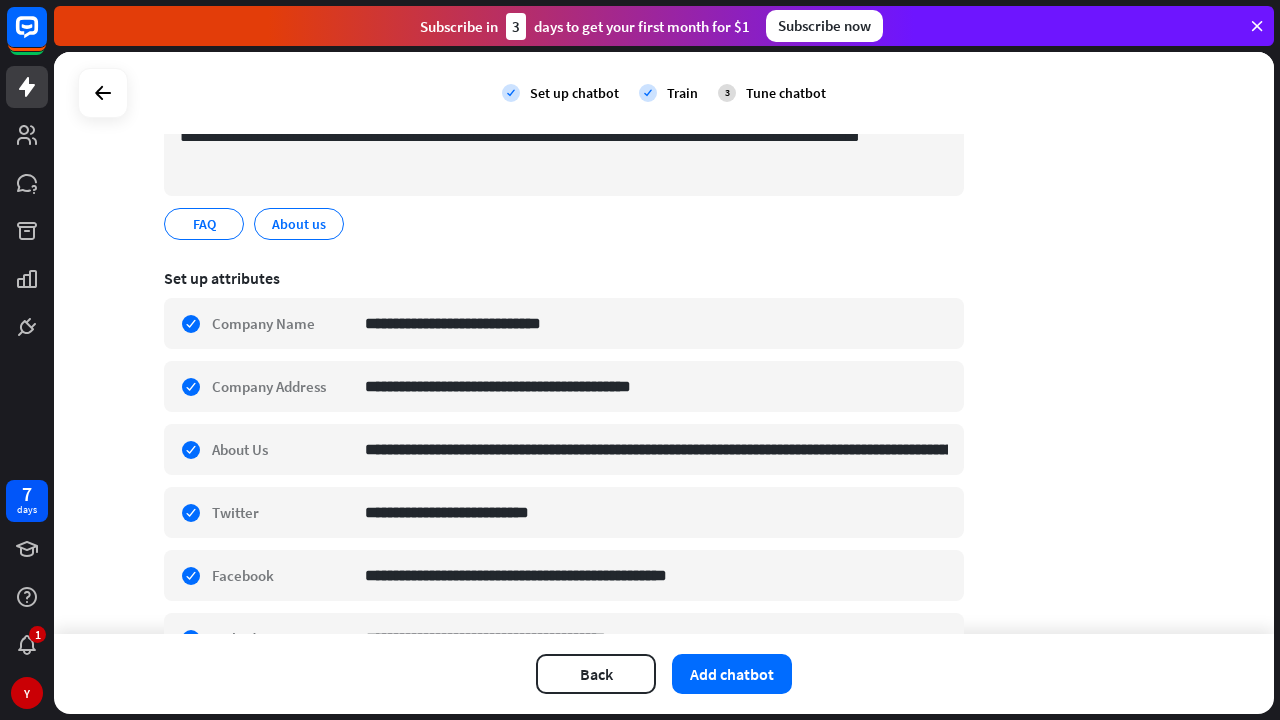 click on "FAQ
edit
About us
edit" at bounding box center (564, 224) 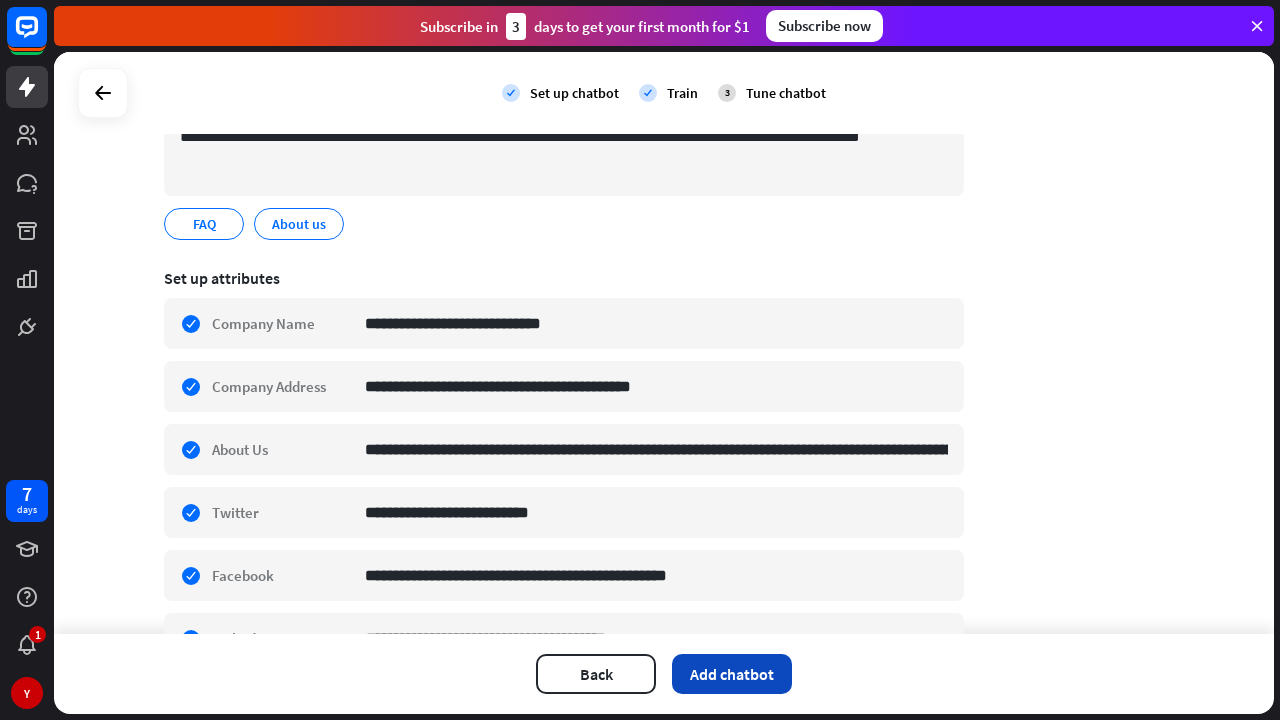 click on "Add chatbot" at bounding box center (732, 674) 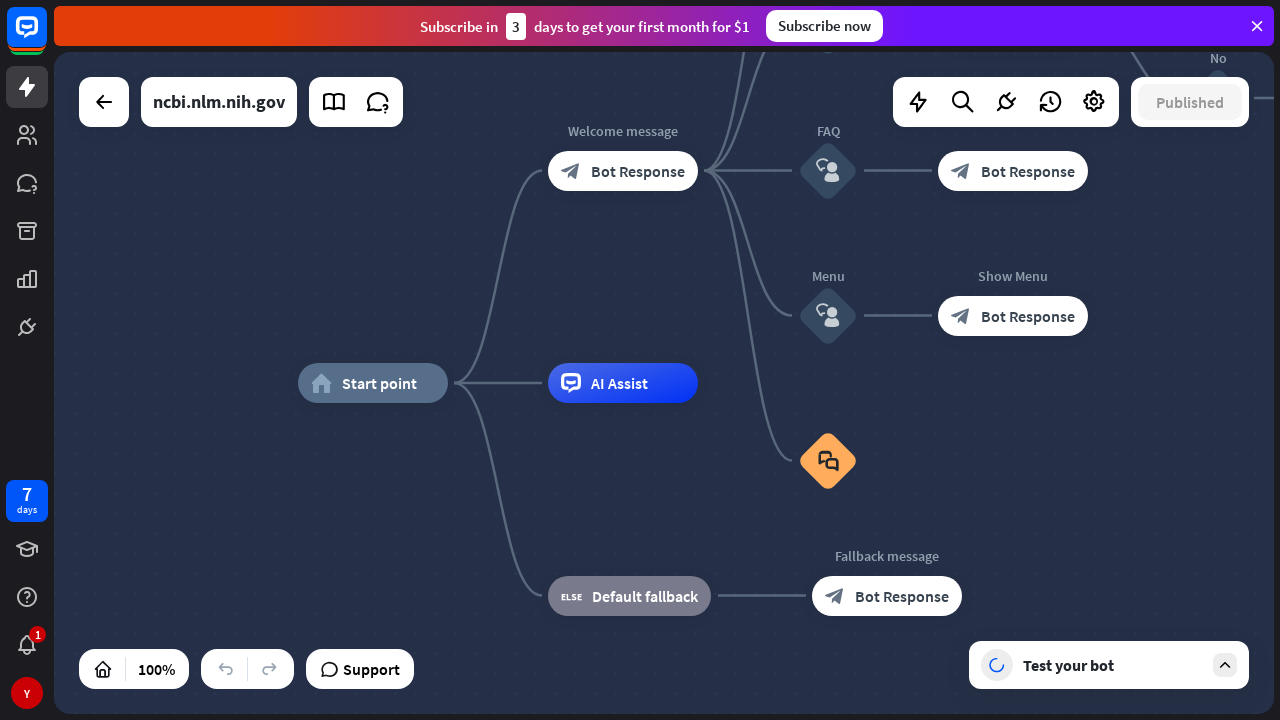 click on "Test your bot" at bounding box center (1109, 665) 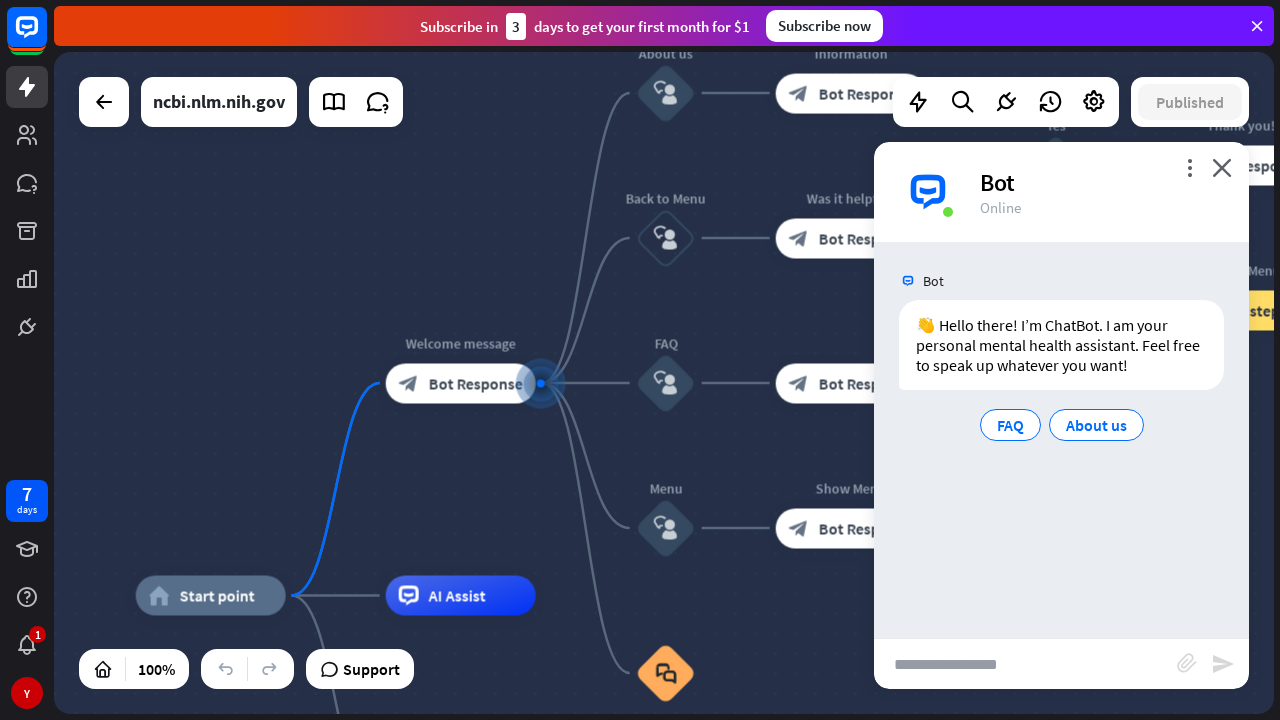 click at bounding box center [1025, 664] 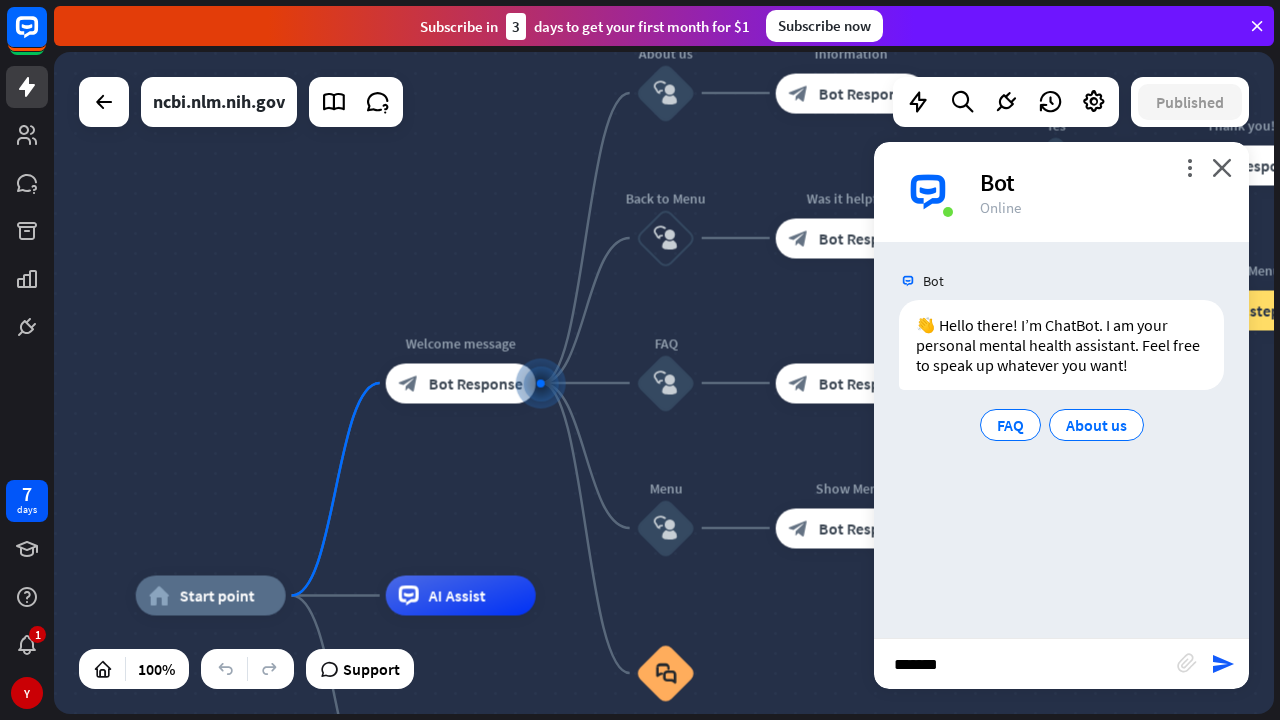 type on "********" 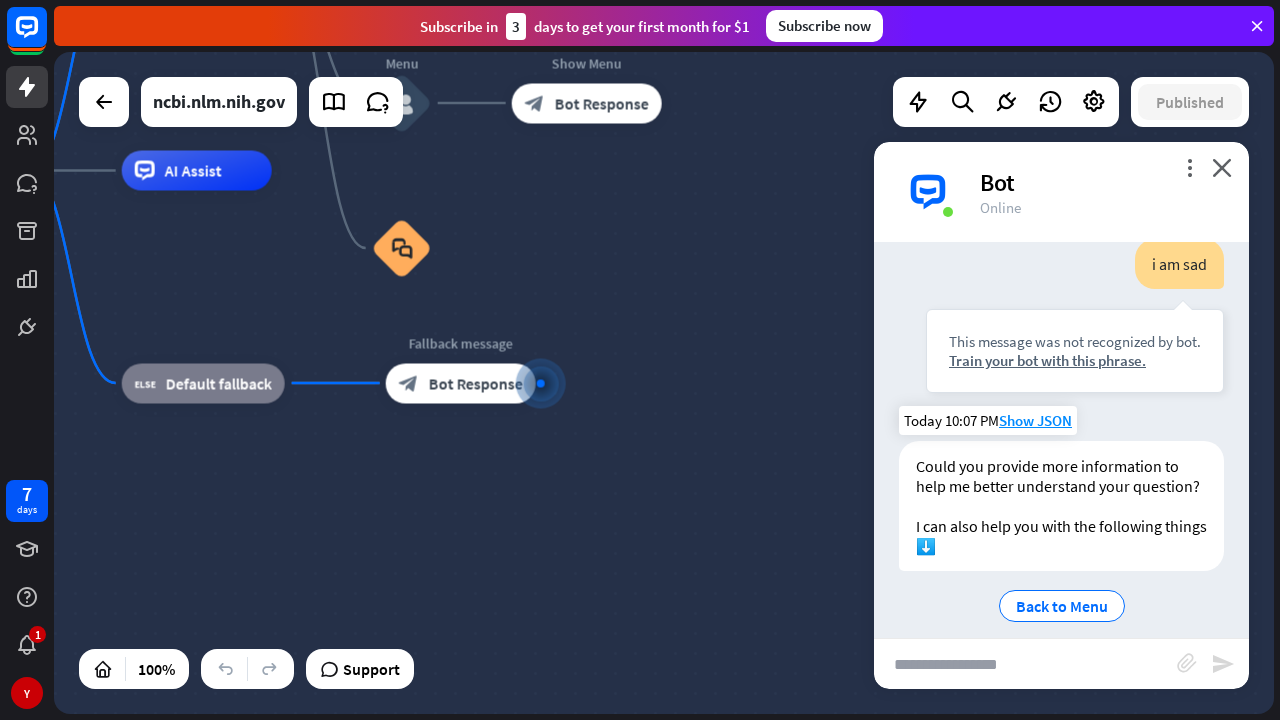 scroll, scrollTop: 236, scrollLeft: 0, axis: vertical 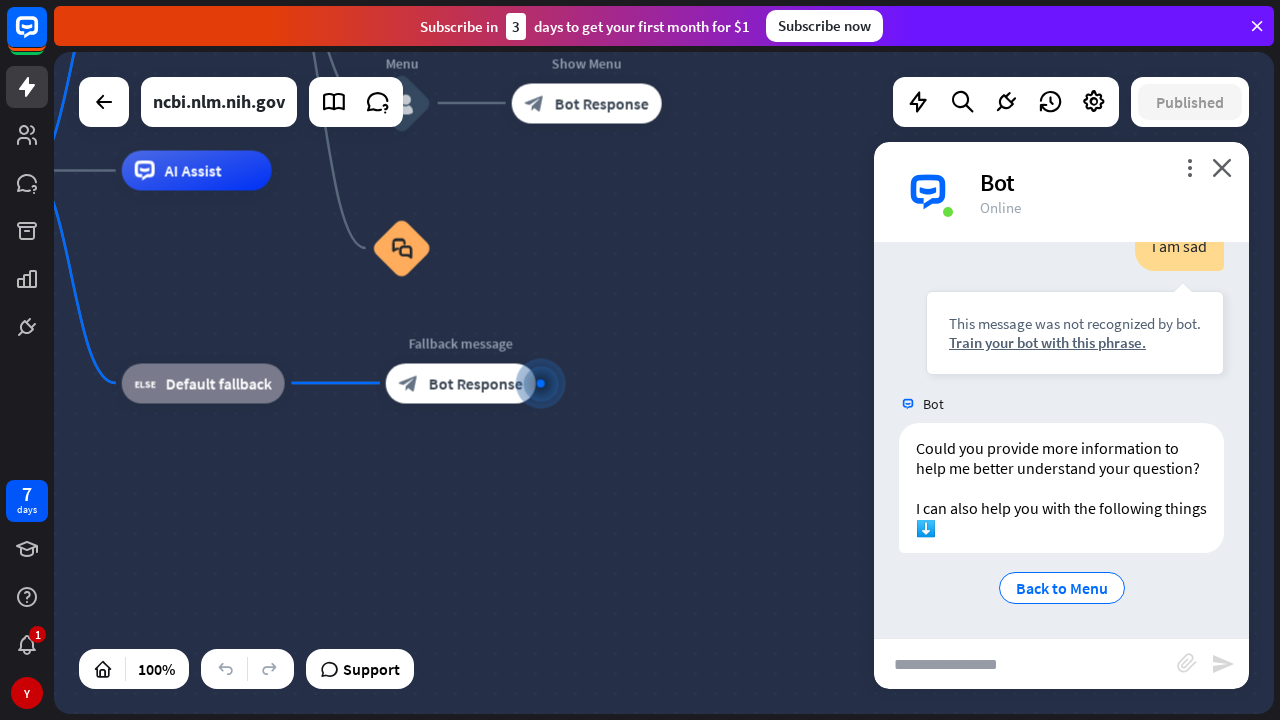 click at bounding box center (1025, 664) 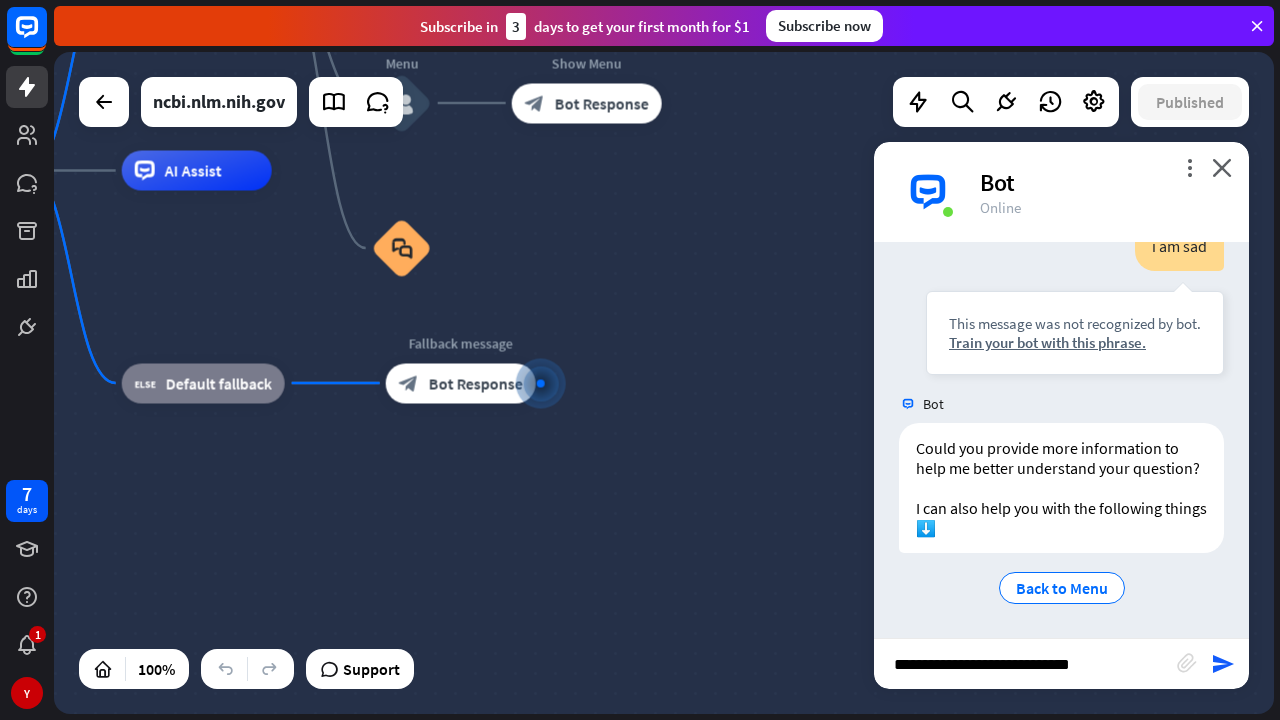 type on "**********" 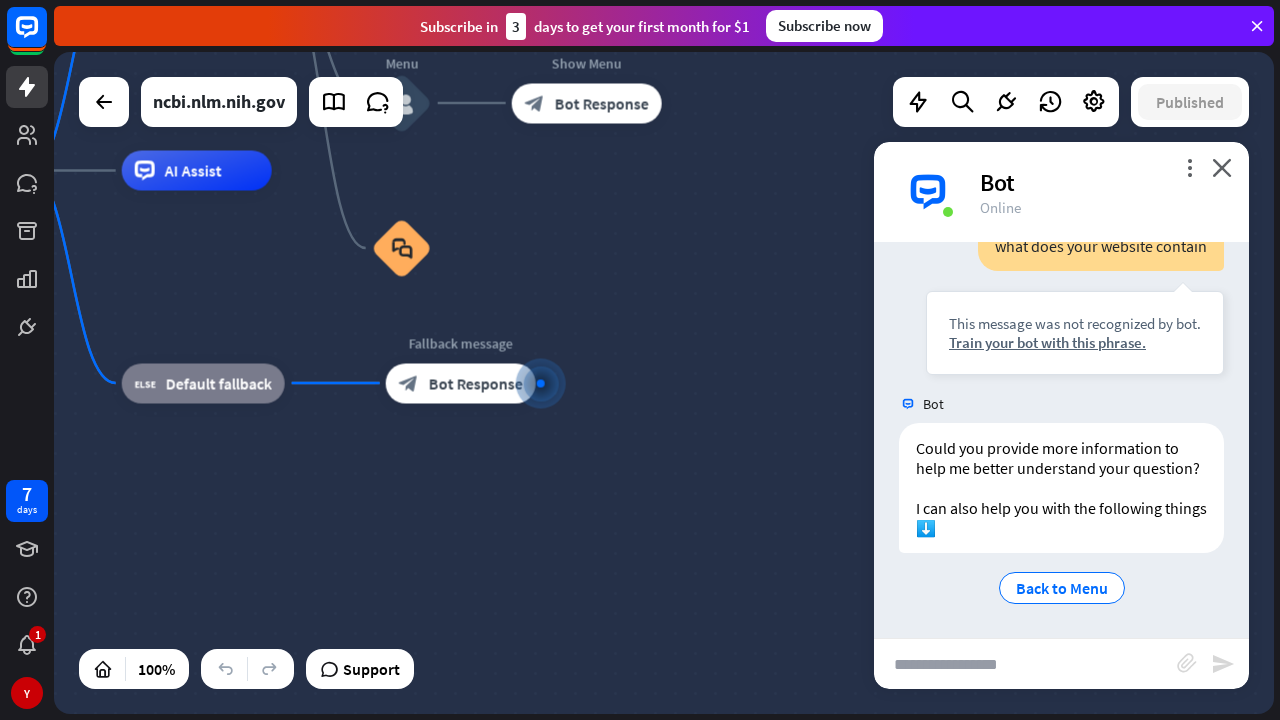 scroll, scrollTop: 635, scrollLeft: 0, axis: vertical 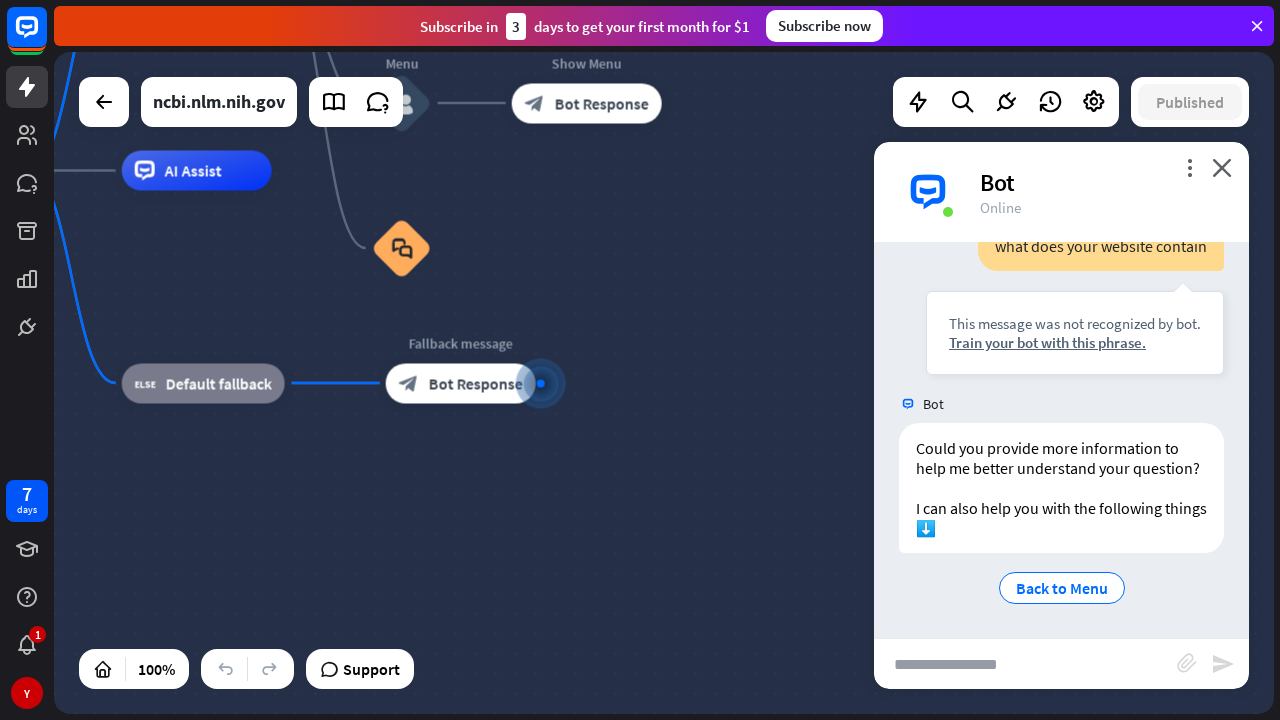click at bounding box center (1025, 664) 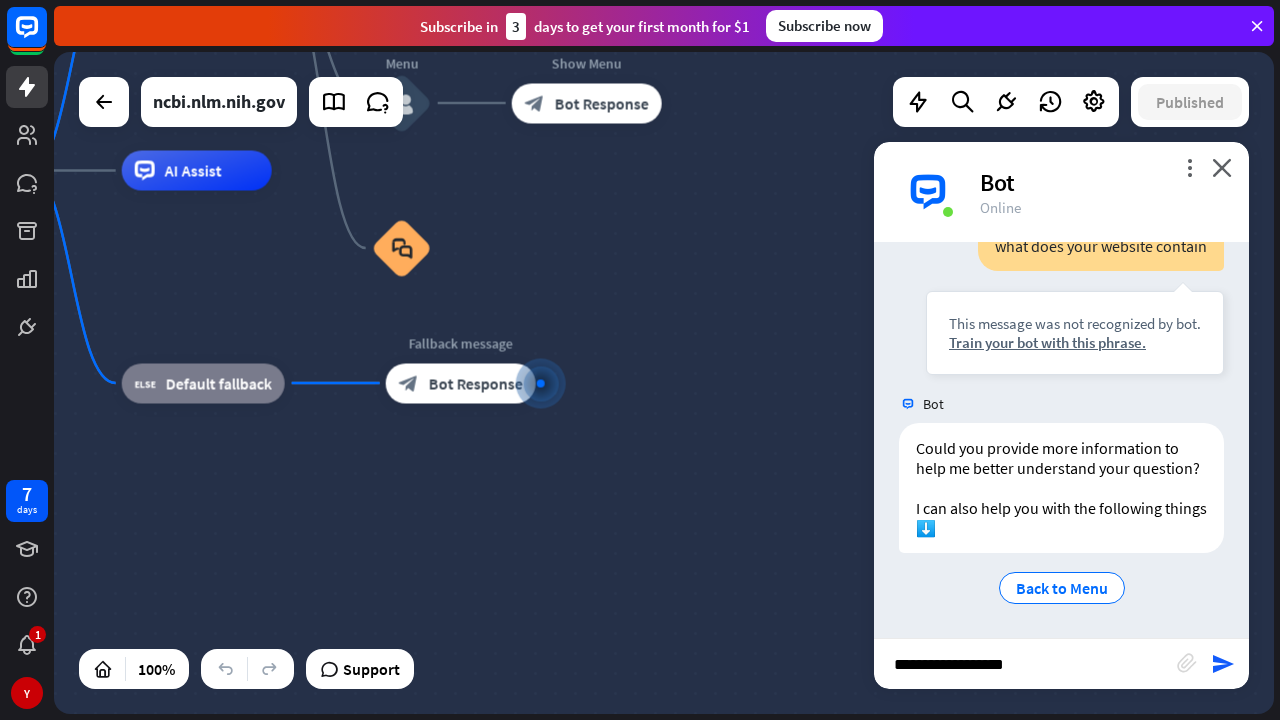type on "**********" 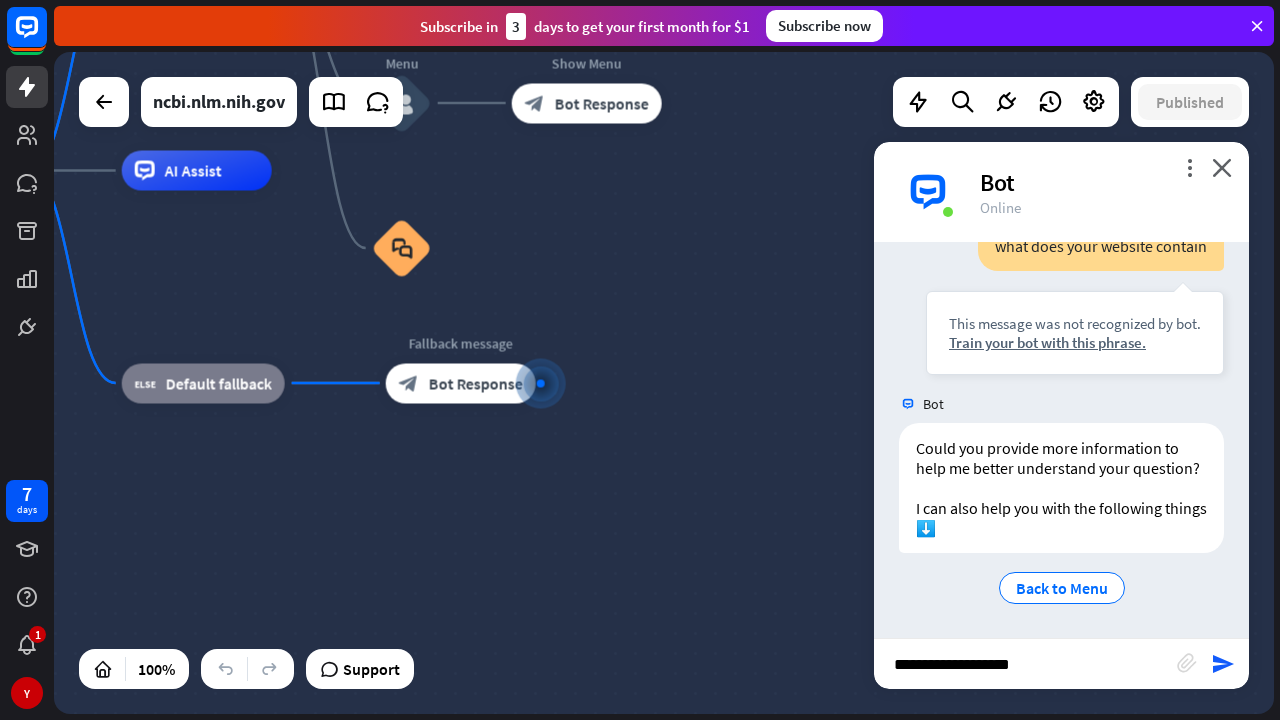 type 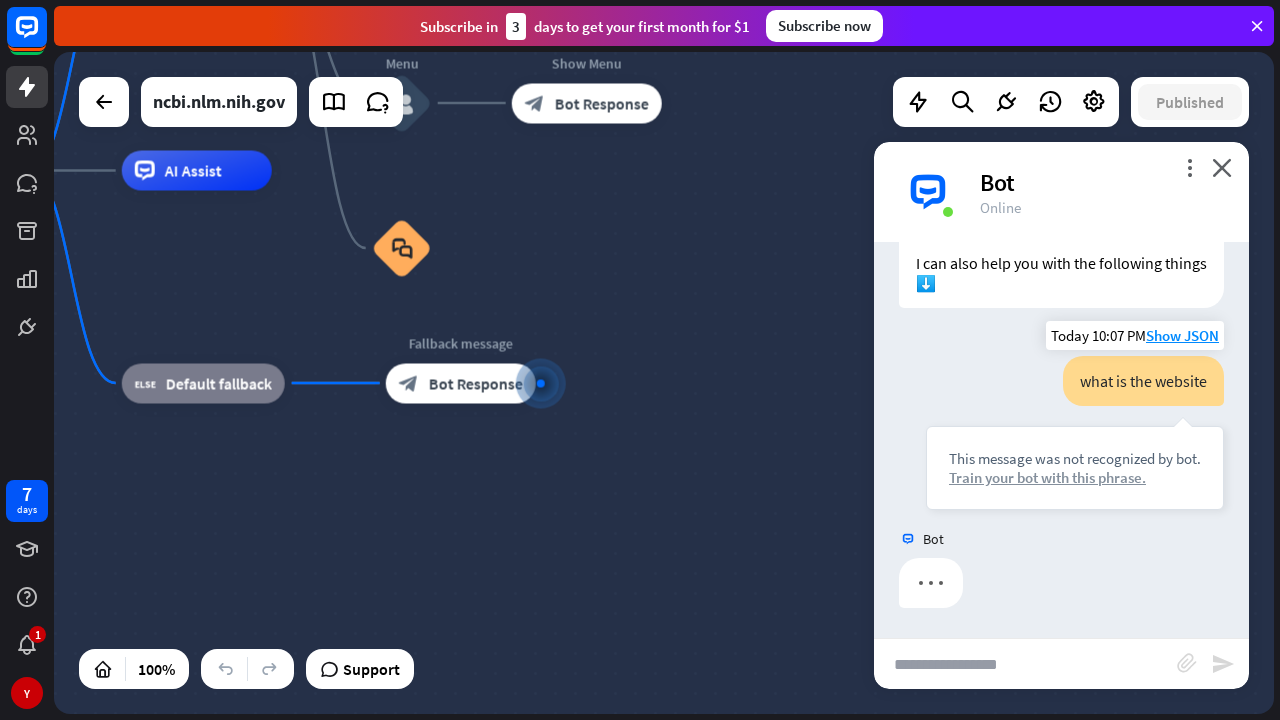scroll, scrollTop: 879, scrollLeft: 0, axis: vertical 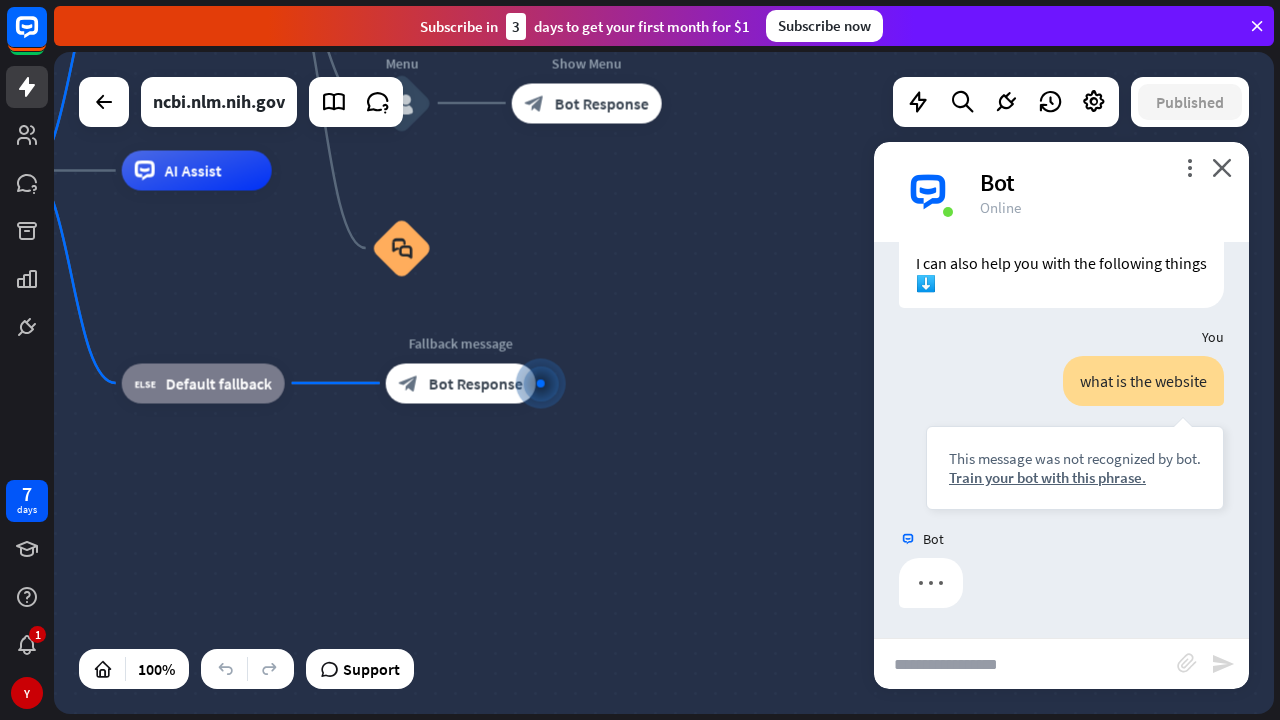 click on "more_vert
close
Bot
Online" at bounding box center [1061, 192] 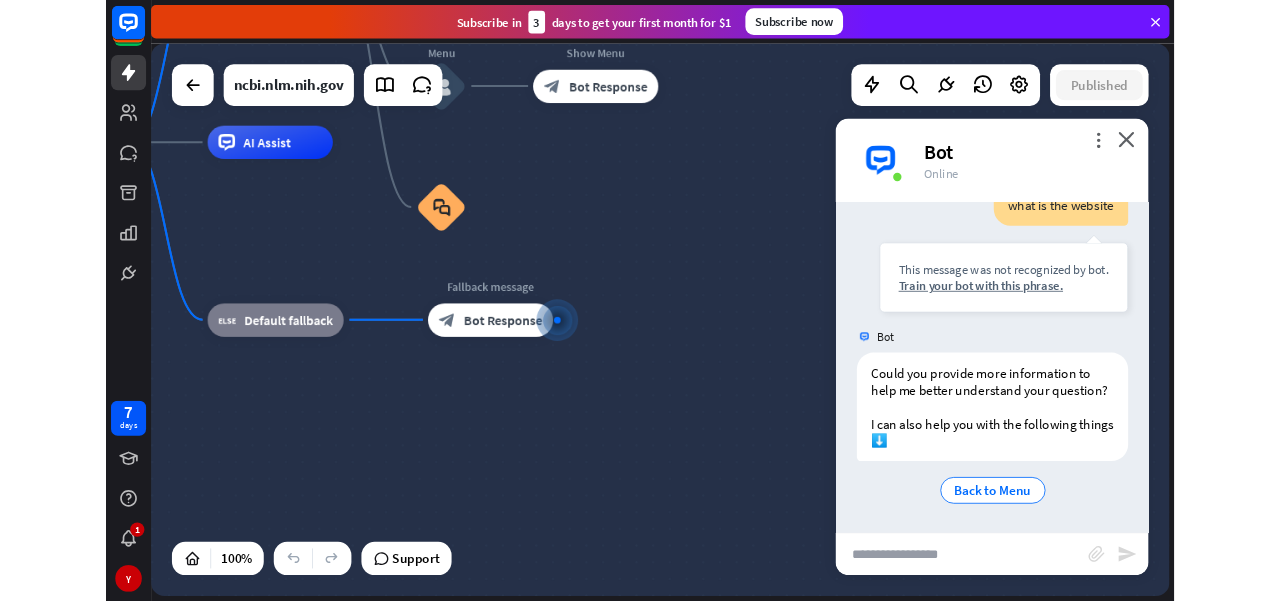 scroll, scrollTop: 1034, scrollLeft: 0, axis: vertical 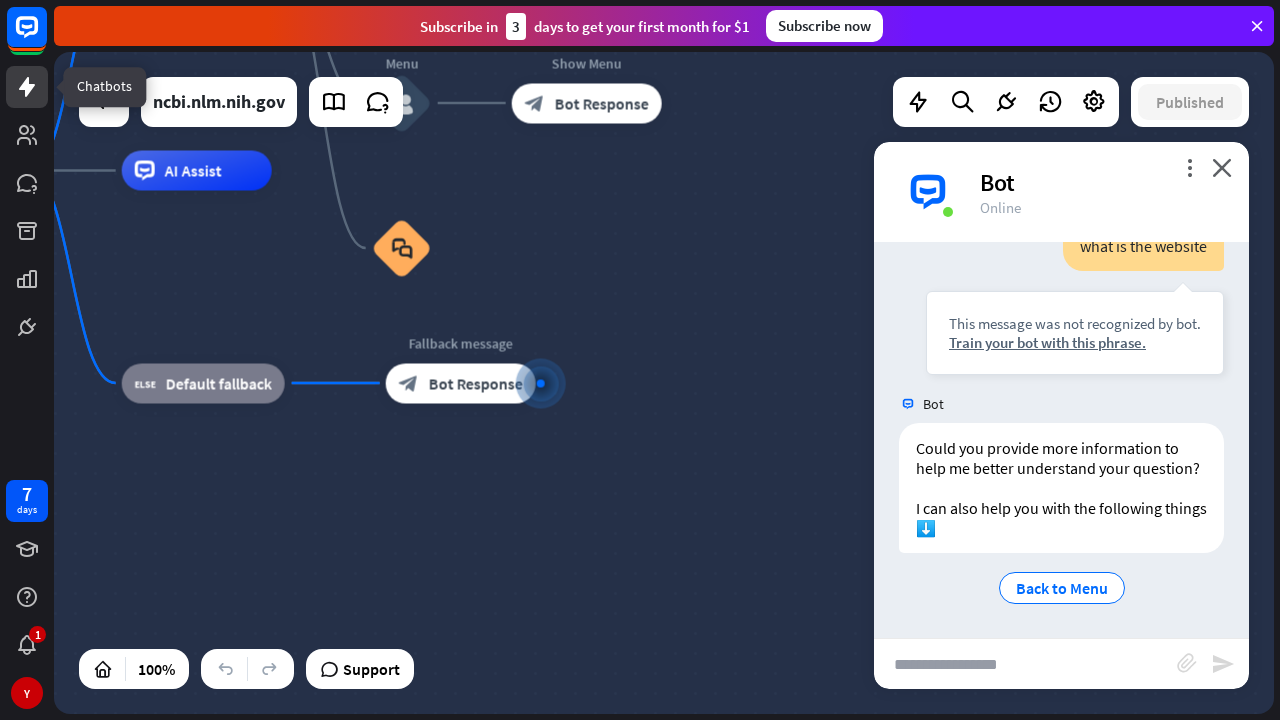click 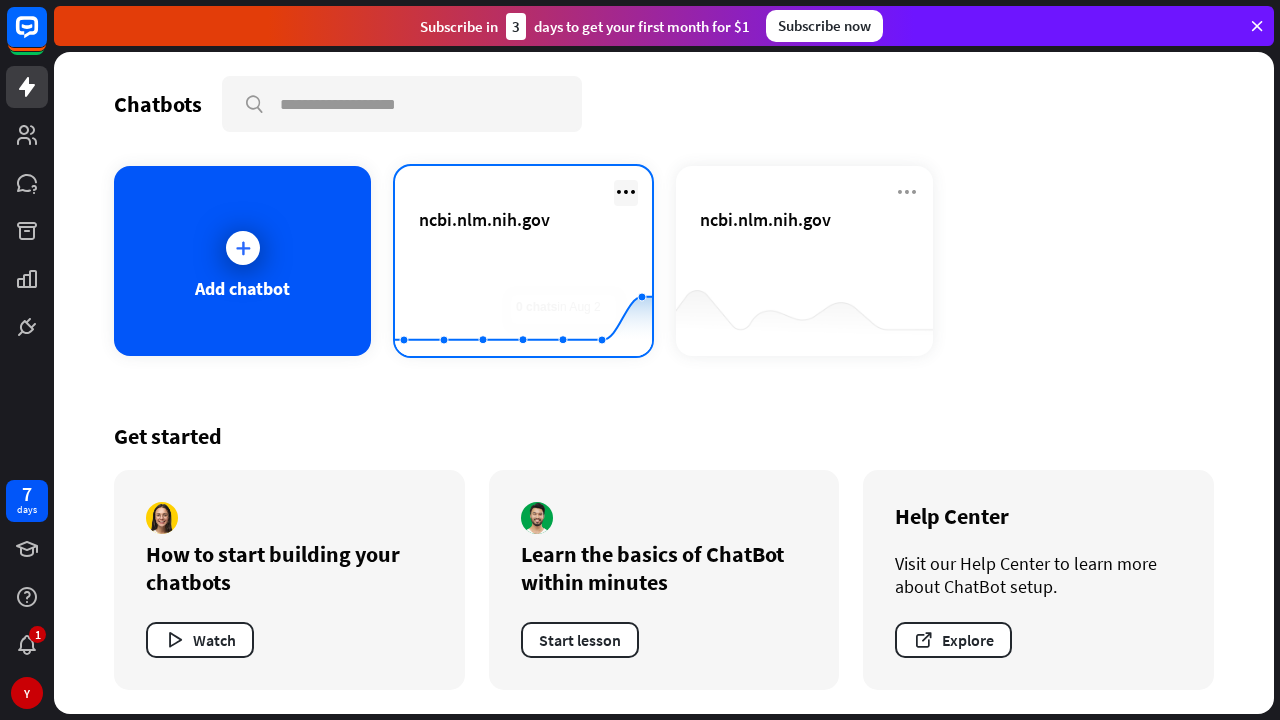 click at bounding box center [626, 192] 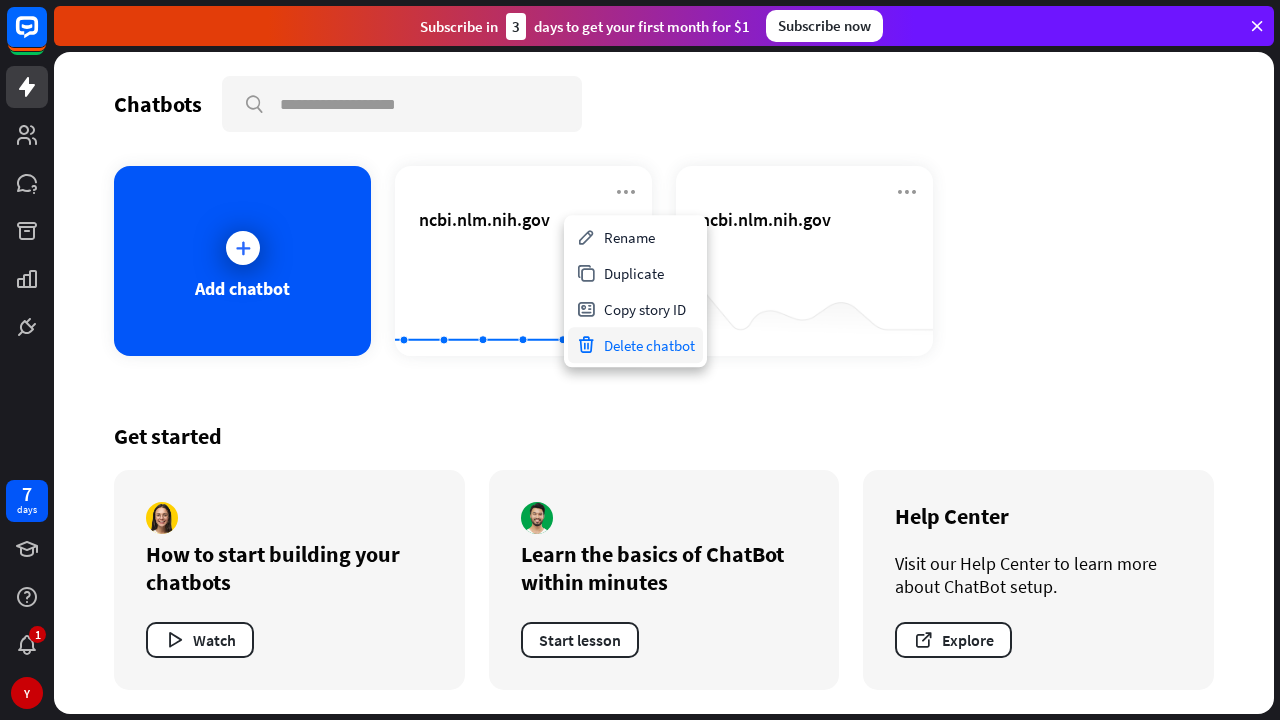 click on "Delete chatbot" at bounding box center (635, 345) 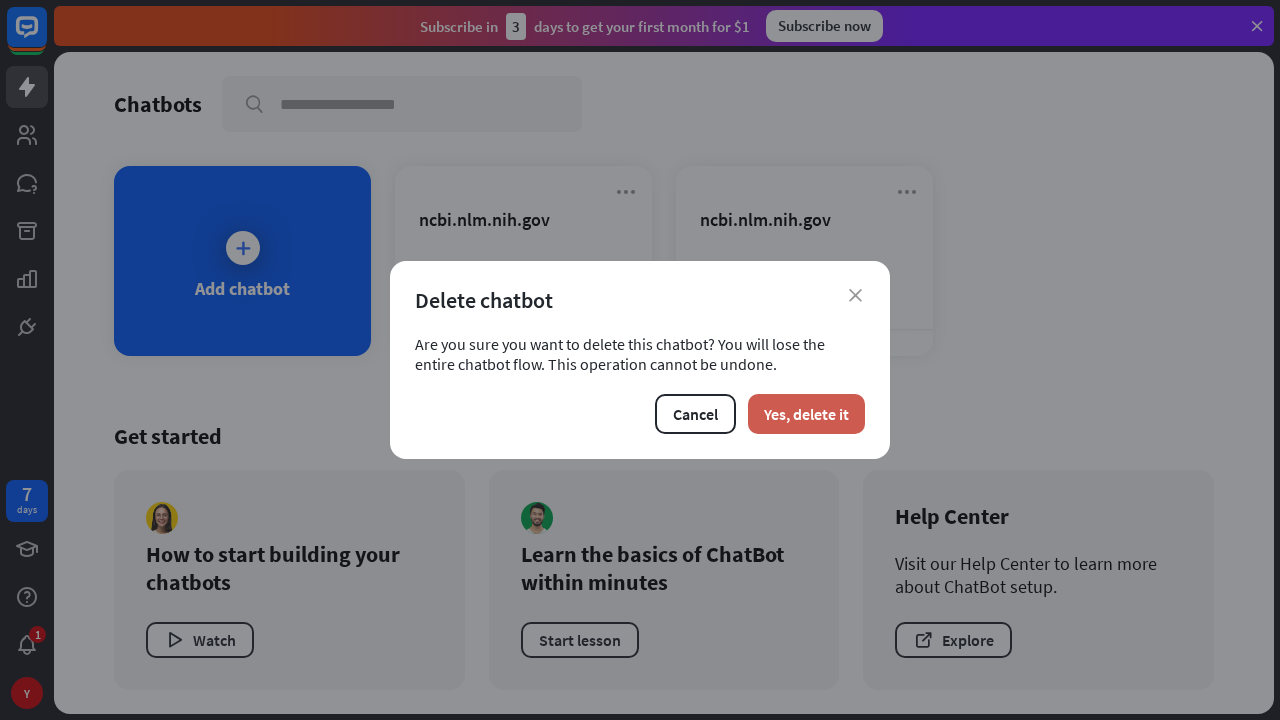 drag, startPoint x: 820, startPoint y: 422, endPoint x: 665, endPoint y: 320, distance: 185.55054 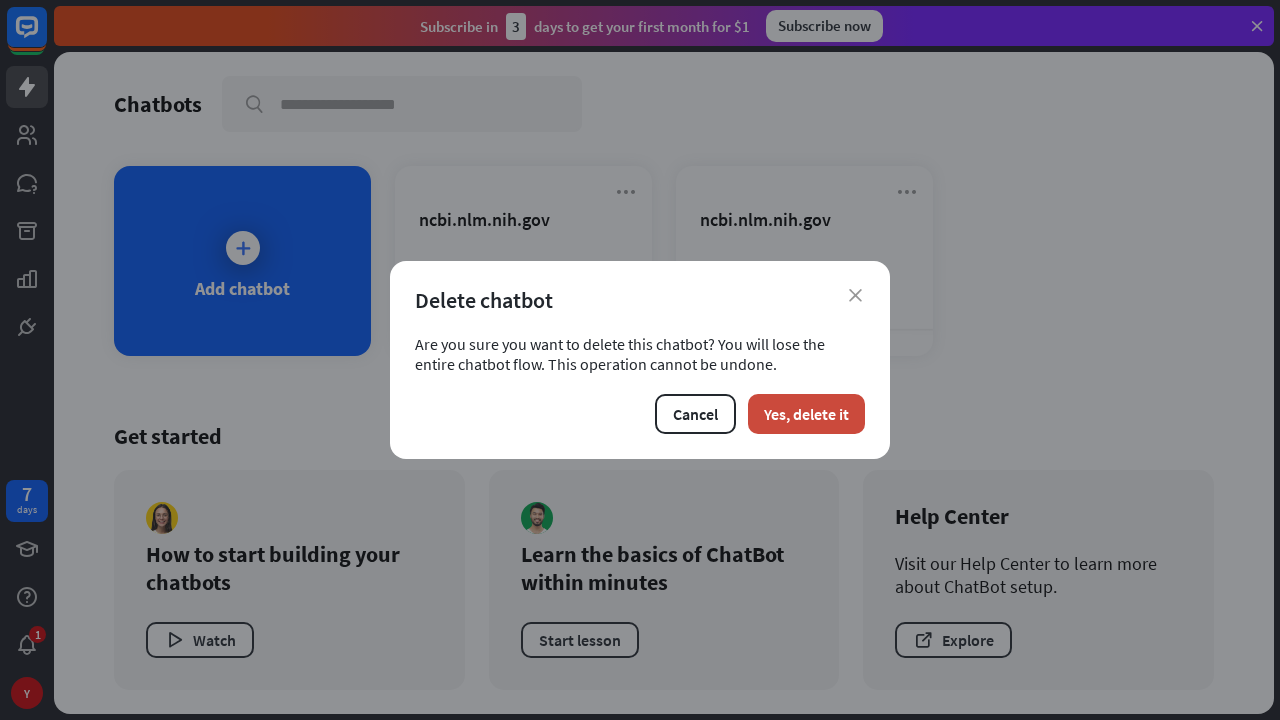 click on "Yes, delete it" at bounding box center (806, 414) 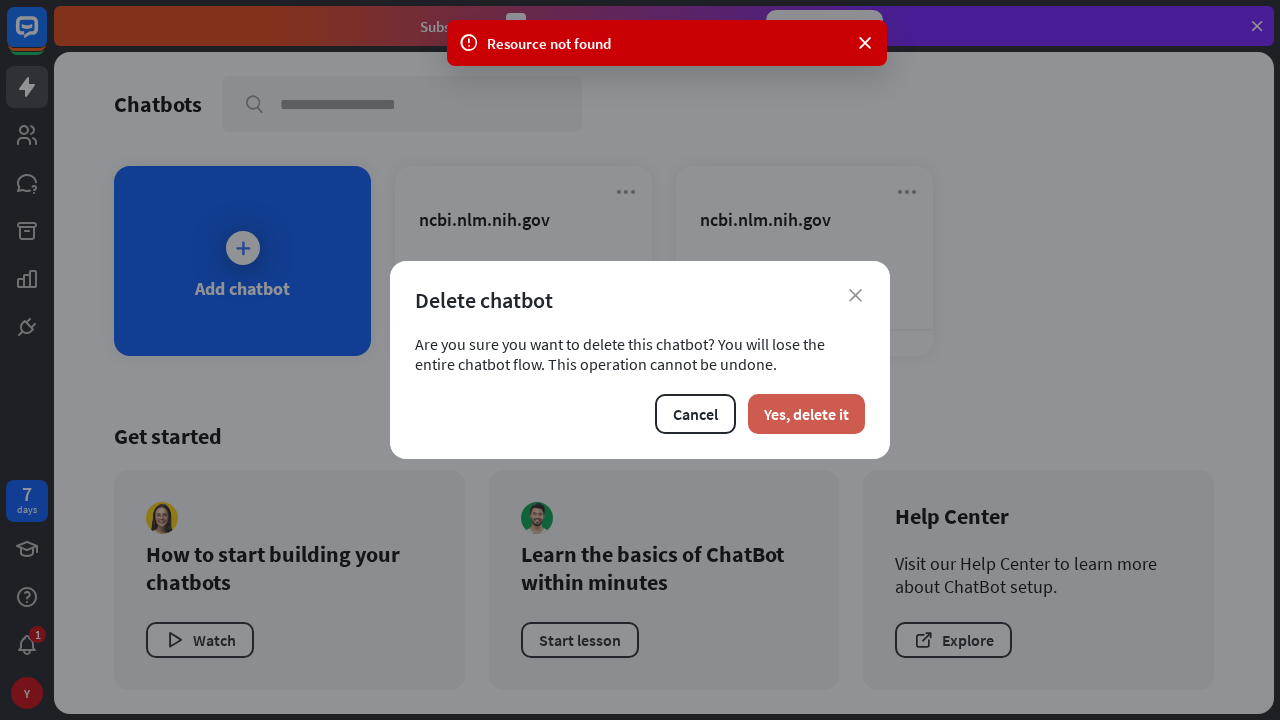 click on "Yes, delete it" at bounding box center (806, 414) 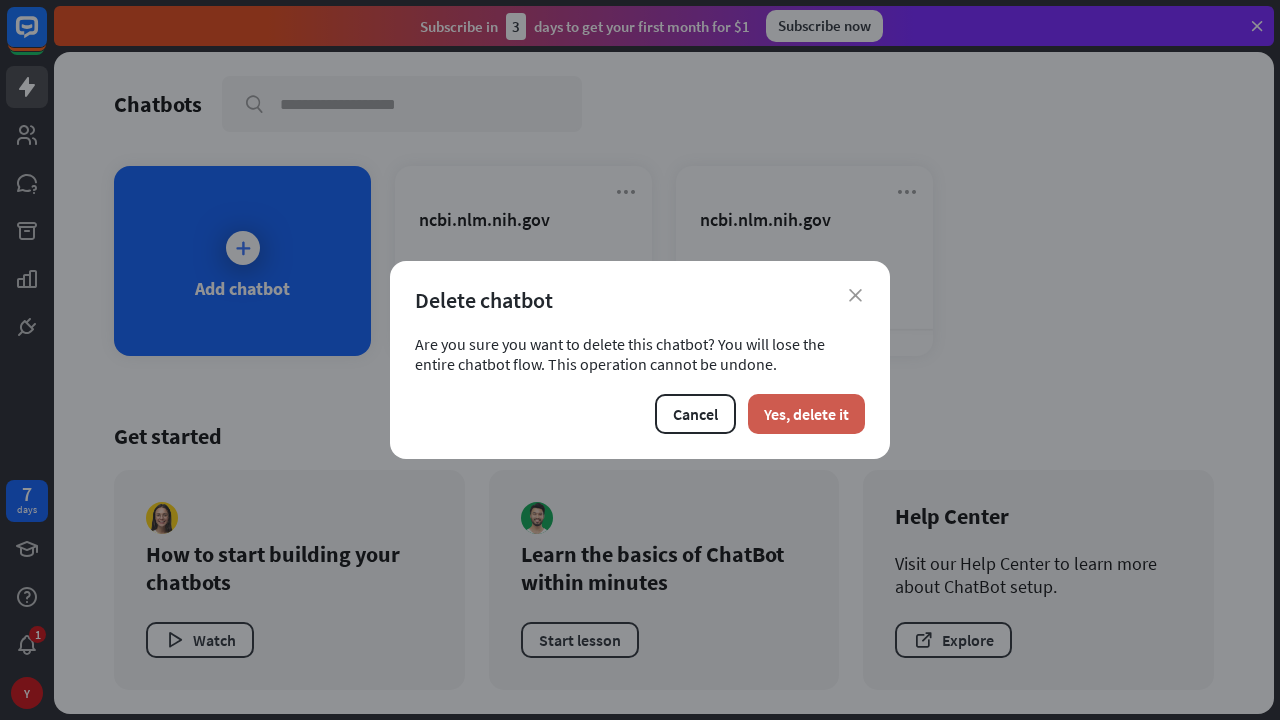 click on "Yes, delete it" at bounding box center [806, 414] 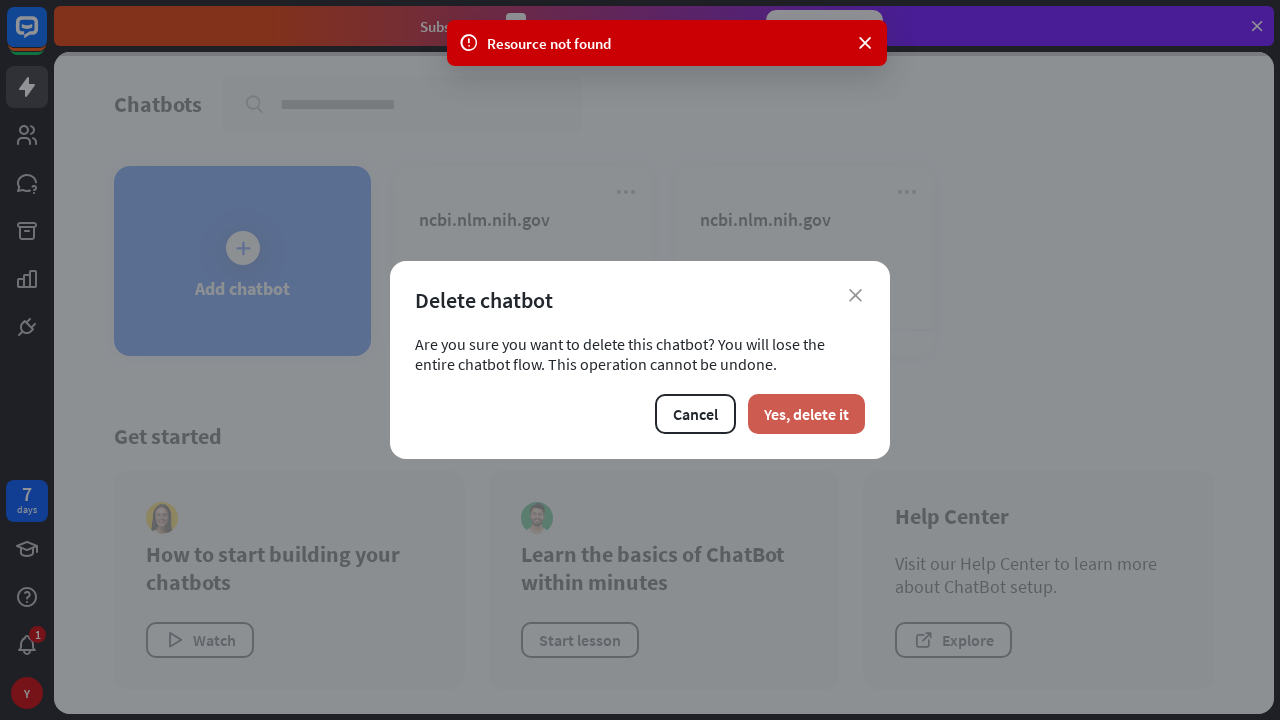 click on "Yes, delete it" at bounding box center (806, 414) 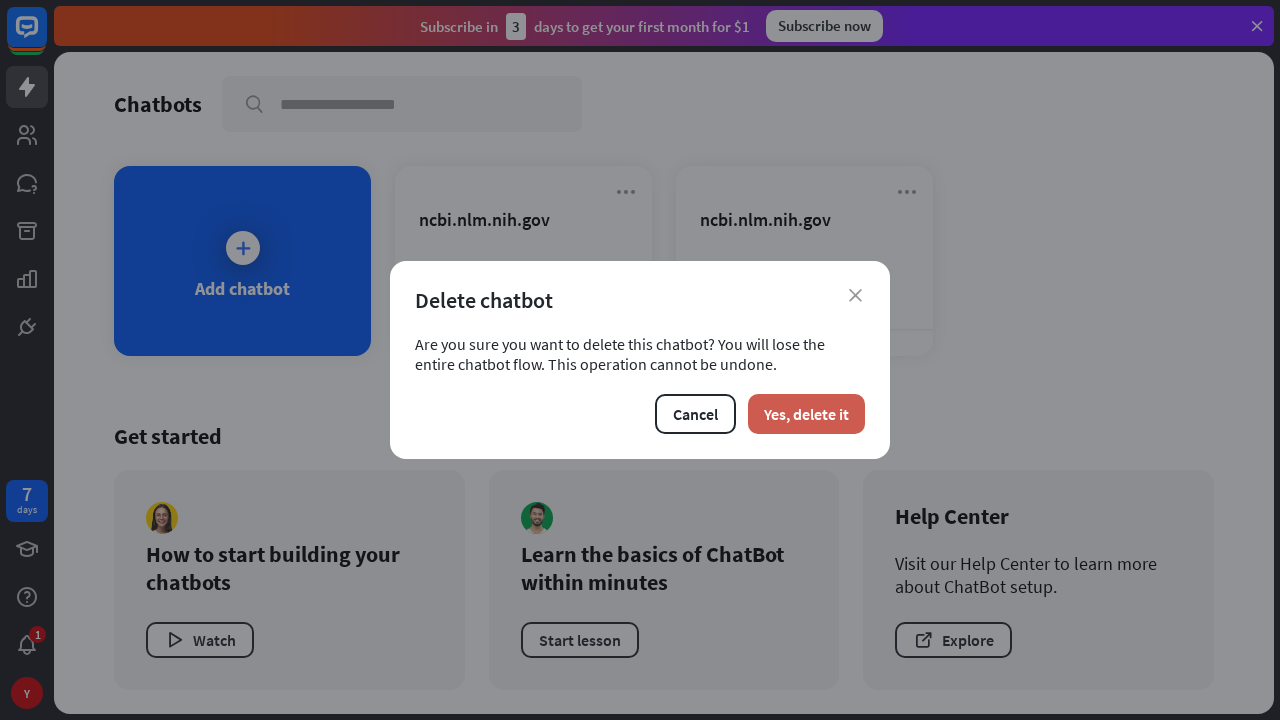 click on "Yes, delete it" at bounding box center [806, 414] 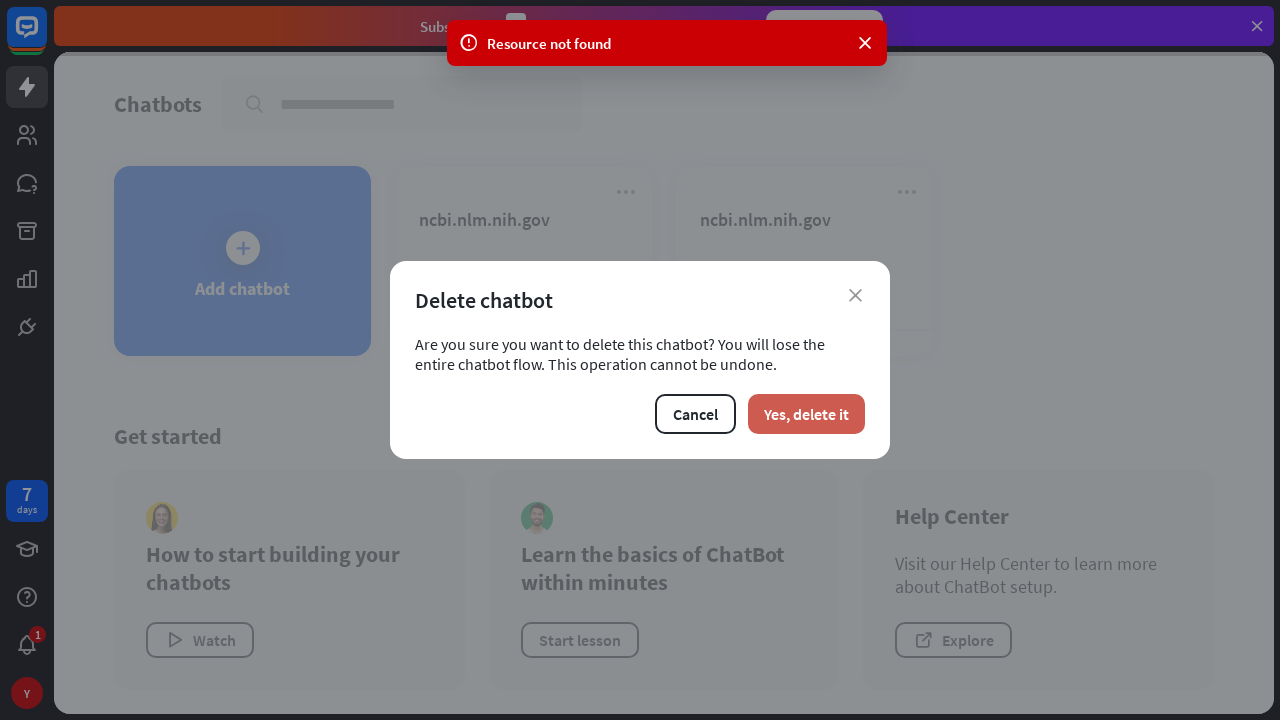 click on "Yes, delete it" at bounding box center [806, 414] 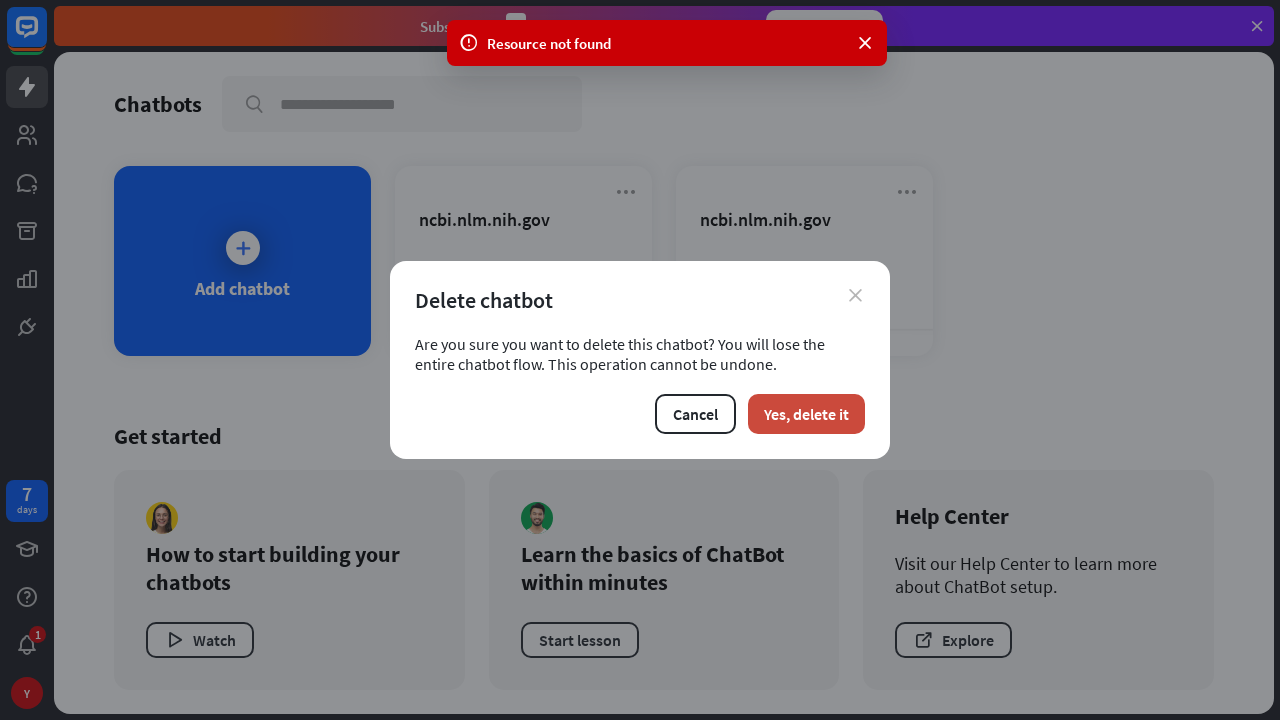 click on "close" at bounding box center [855, 295] 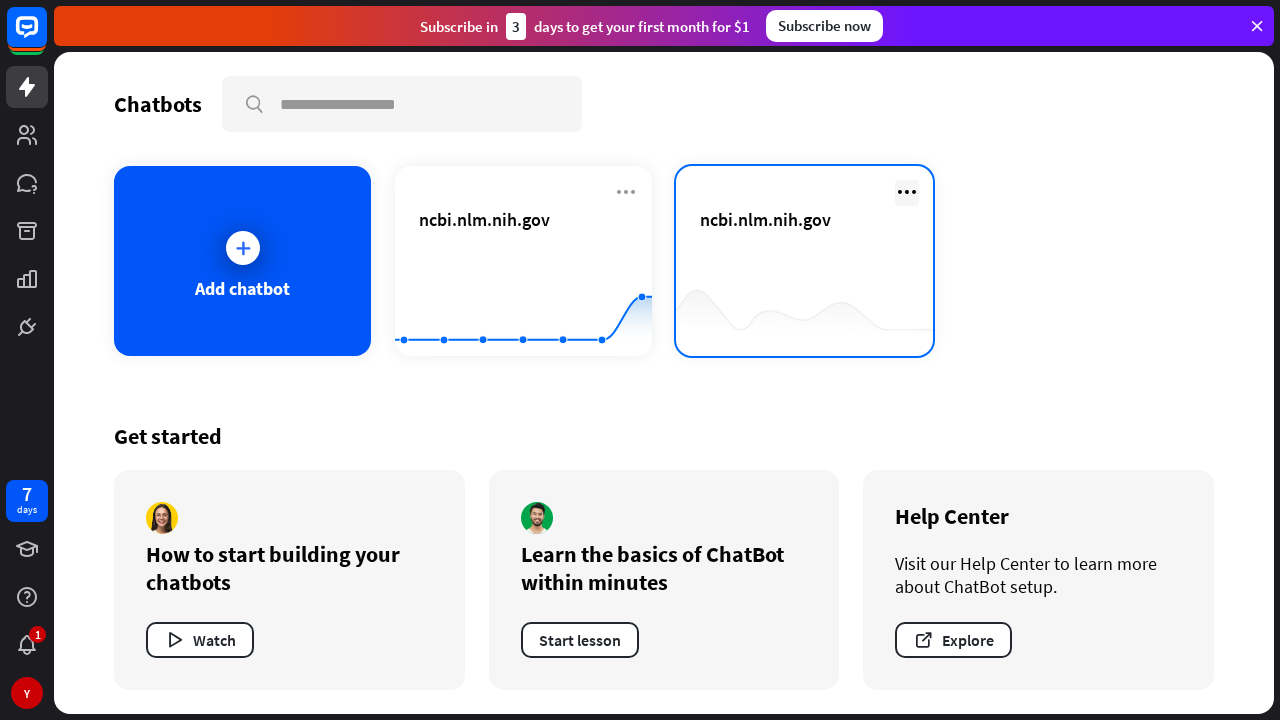 click at bounding box center (907, 192) 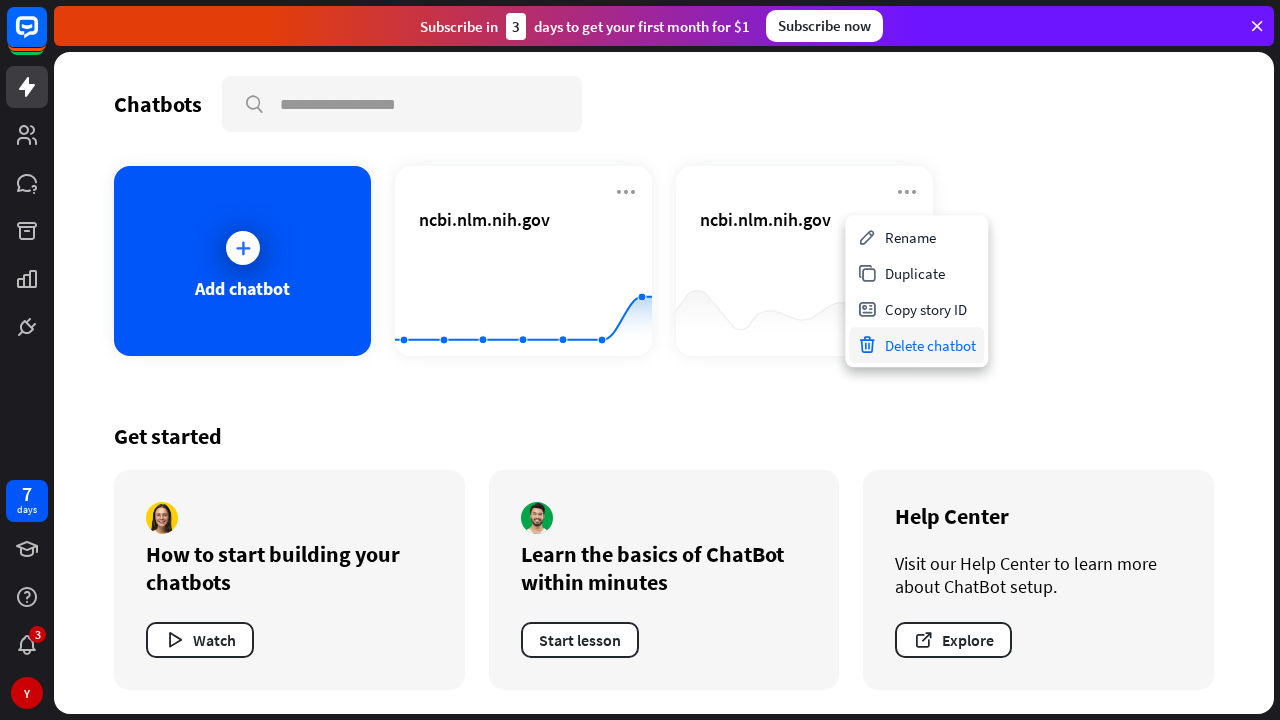 click on "Delete chatbot" at bounding box center [916, 345] 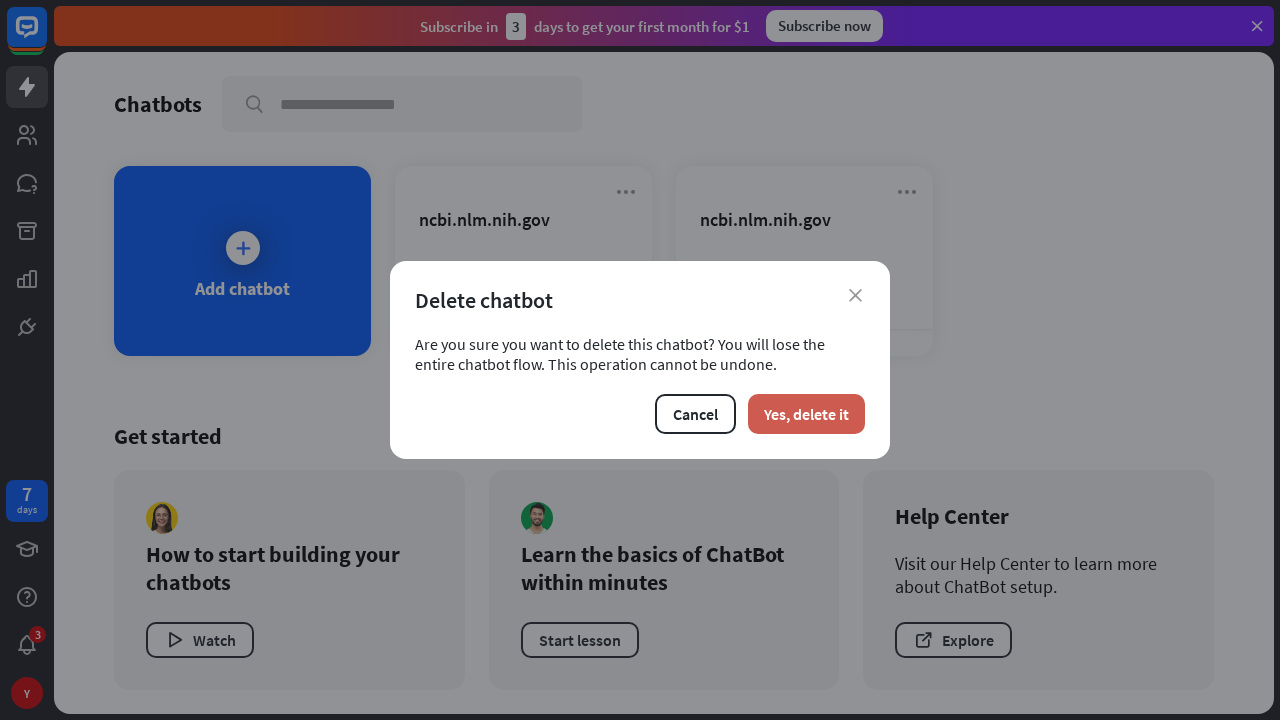 click on "Yes, delete it" at bounding box center [806, 414] 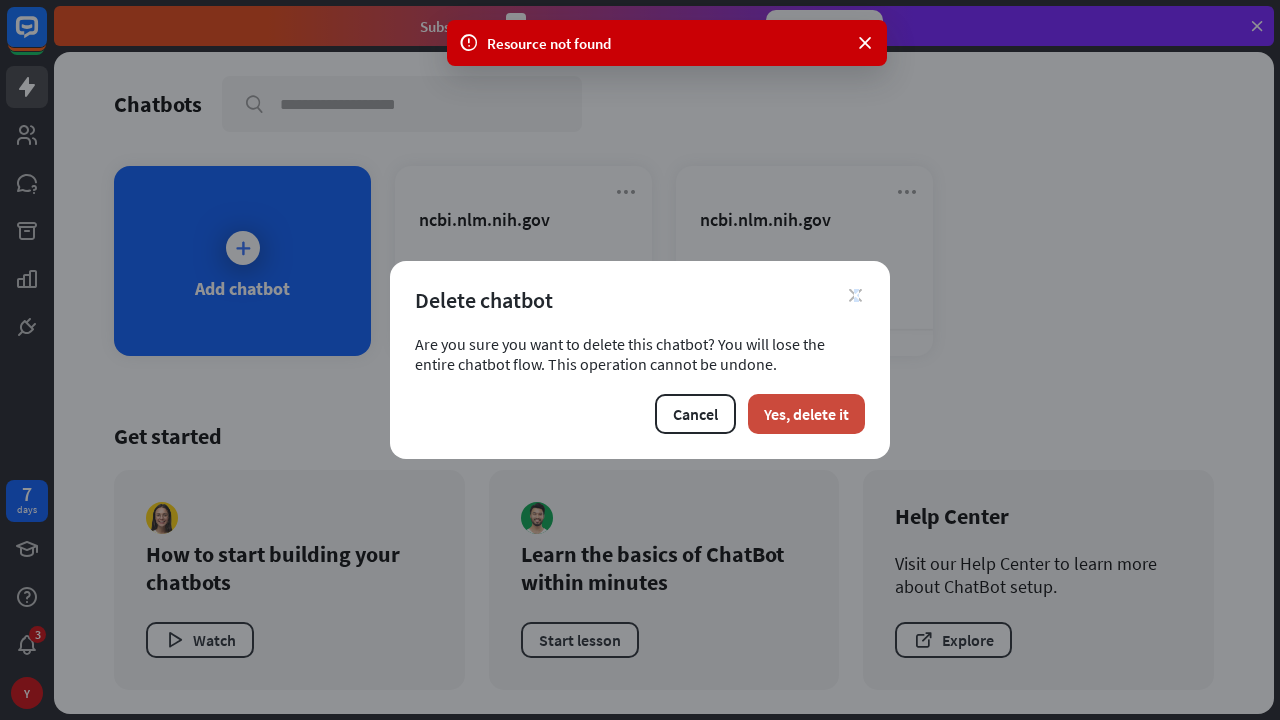 click on "close" at bounding box center [855, 295] 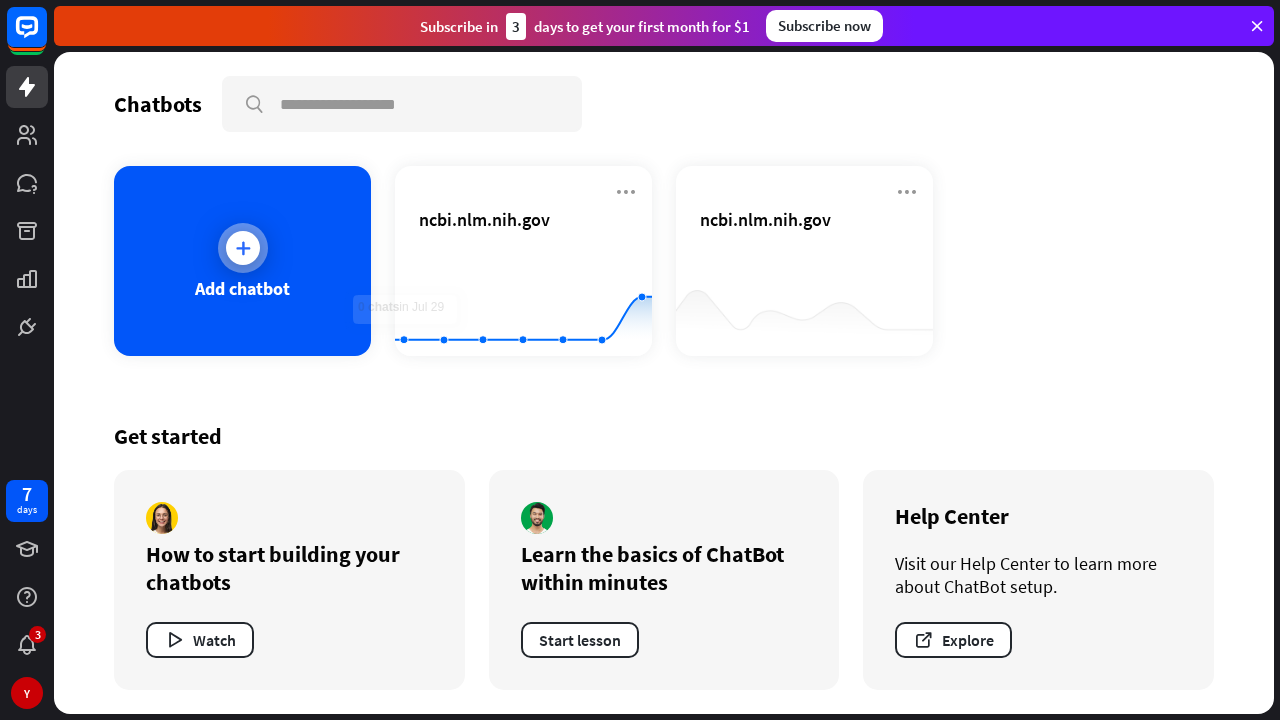 click on "Add chatbot" at bounding box center (242, 261) 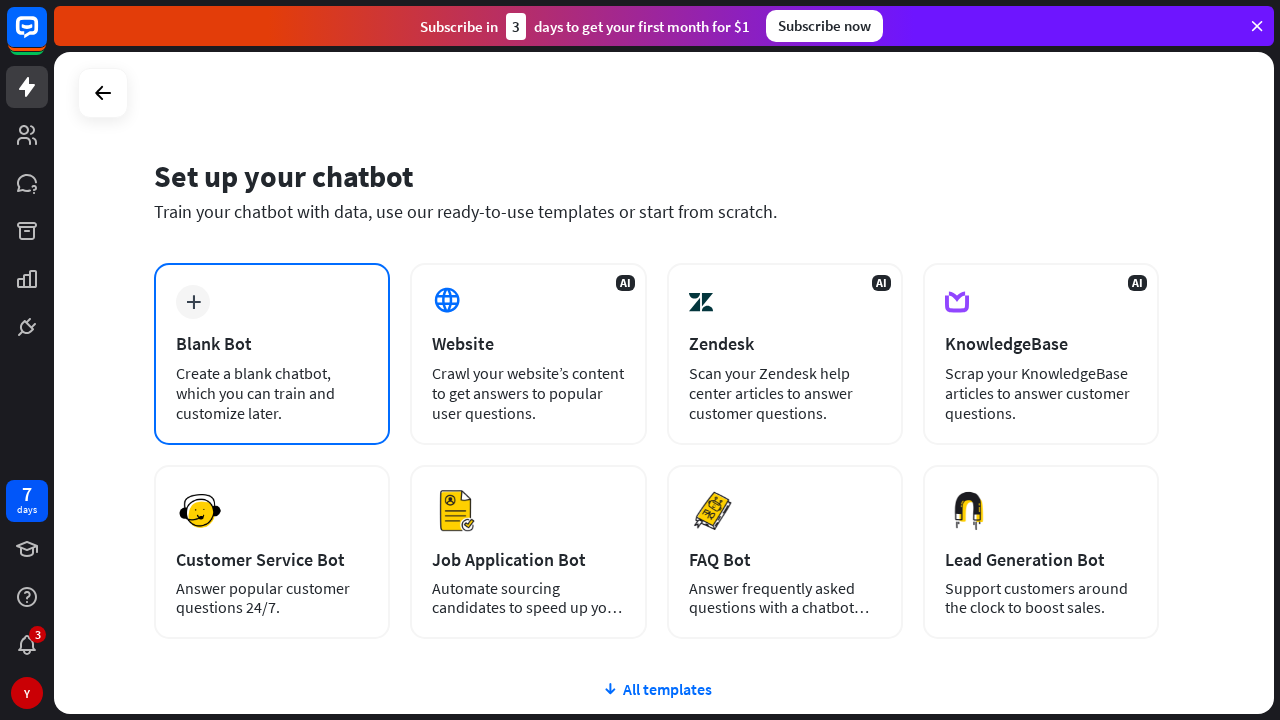 click on "Create a blank chatbot, which you can train and
customize later." at bounding box center [272, 393] 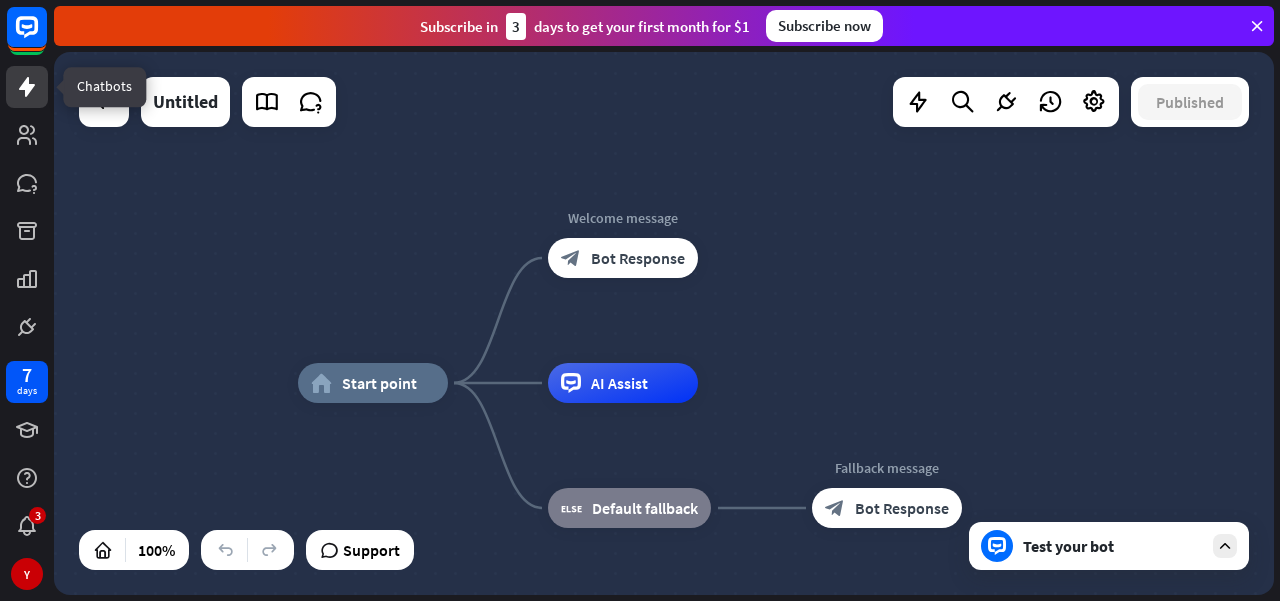 click 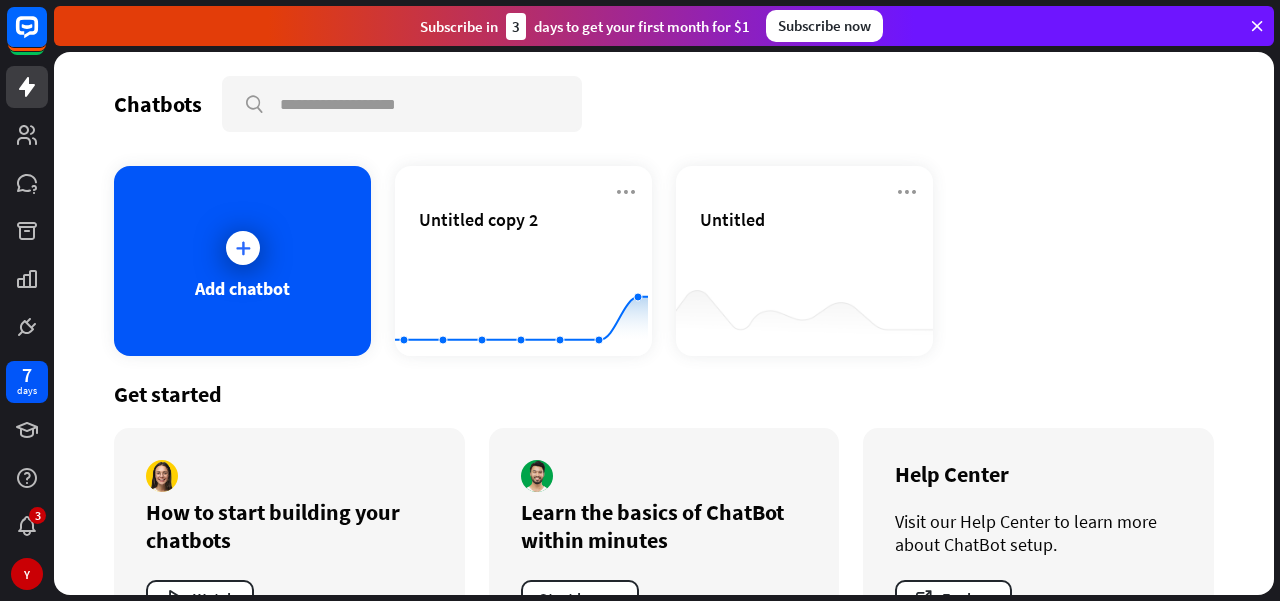 scroll, scrollTop: 76, scrollLeft: 0, axis: vertical 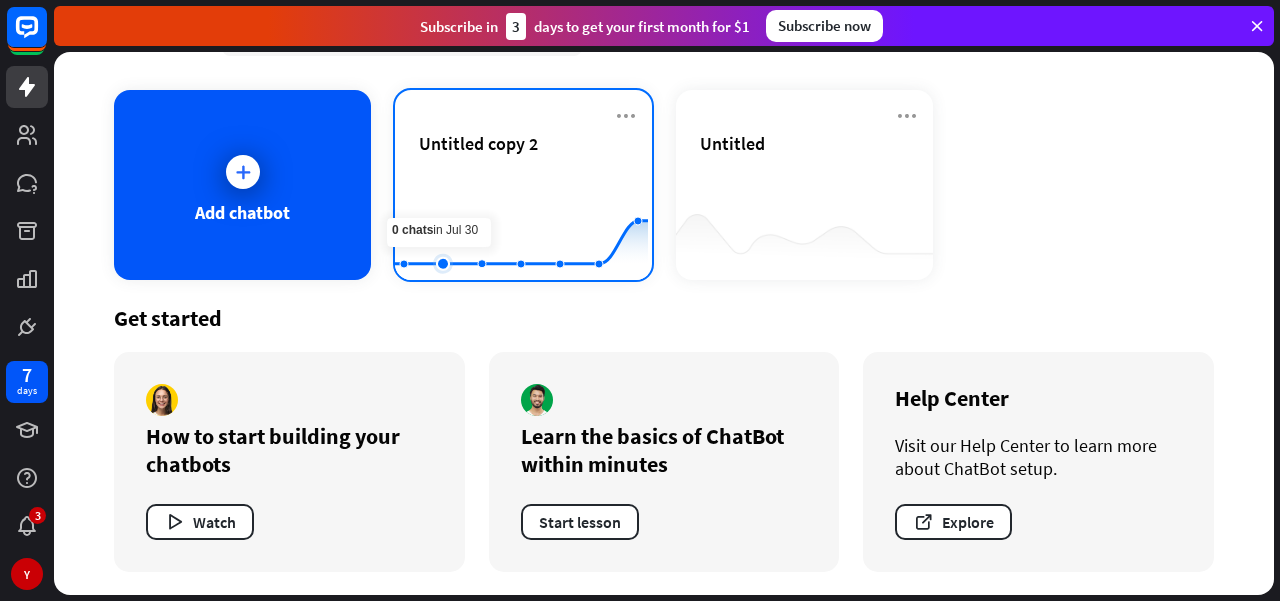 click 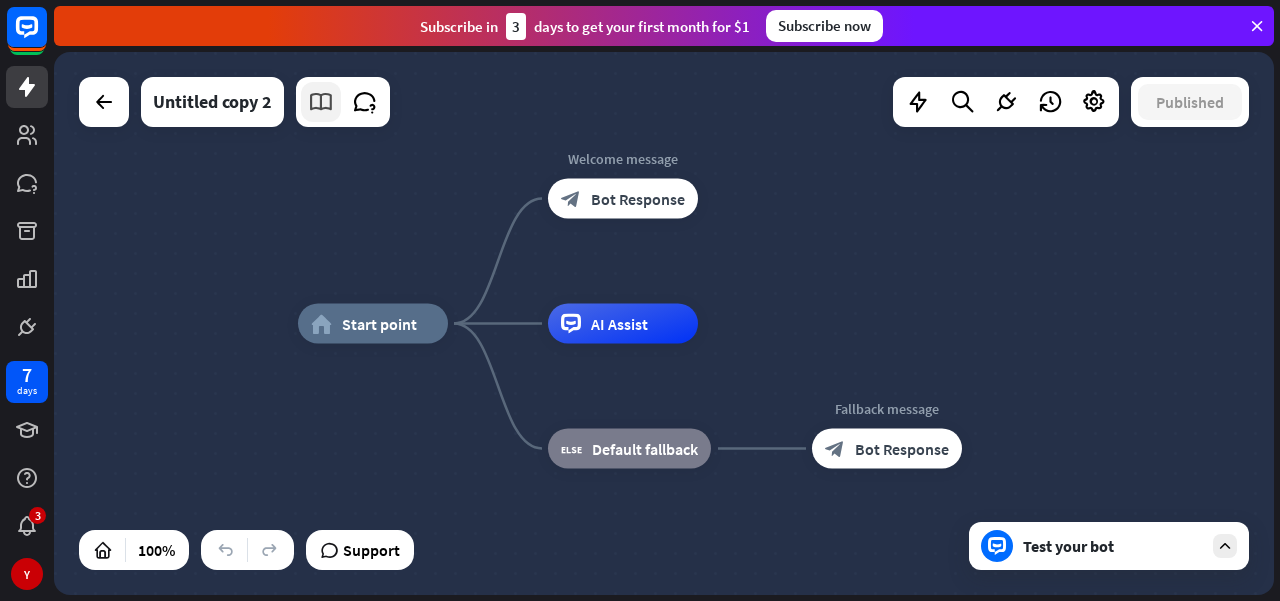click at bounding box center (321, 102) 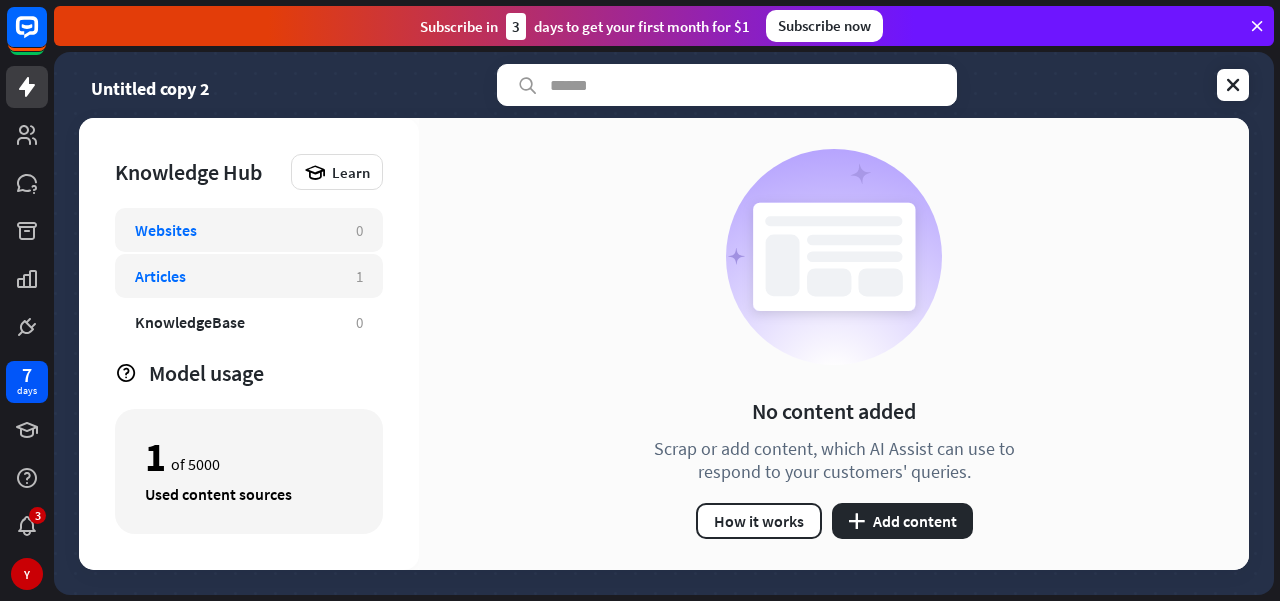 click on "Articles" at bounding box center (235, 276) 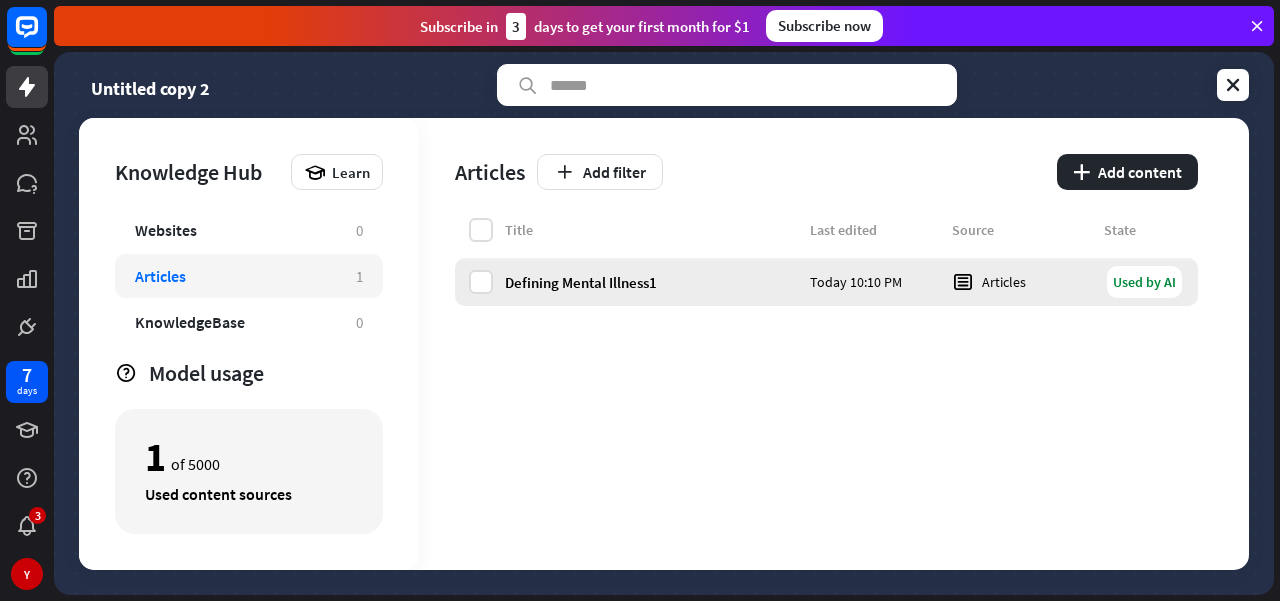 click on "Defining Mental Illness1" at bounding box center (651, 282) 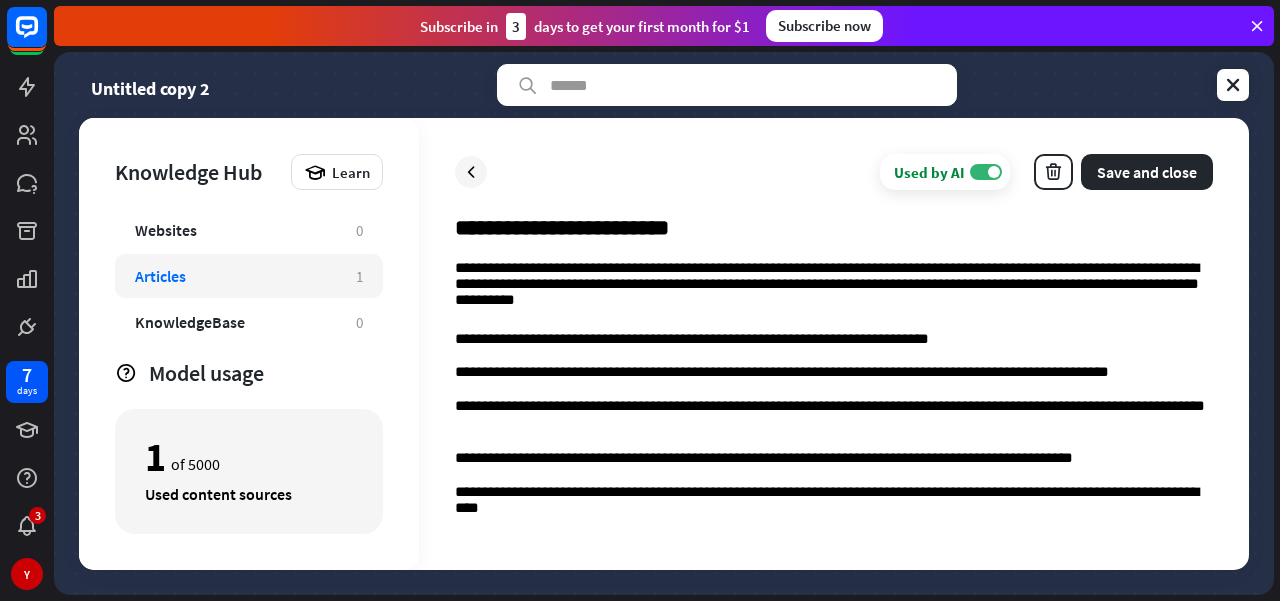 scroll, scrollTop: 0, scrollLeft: 0, axis: both 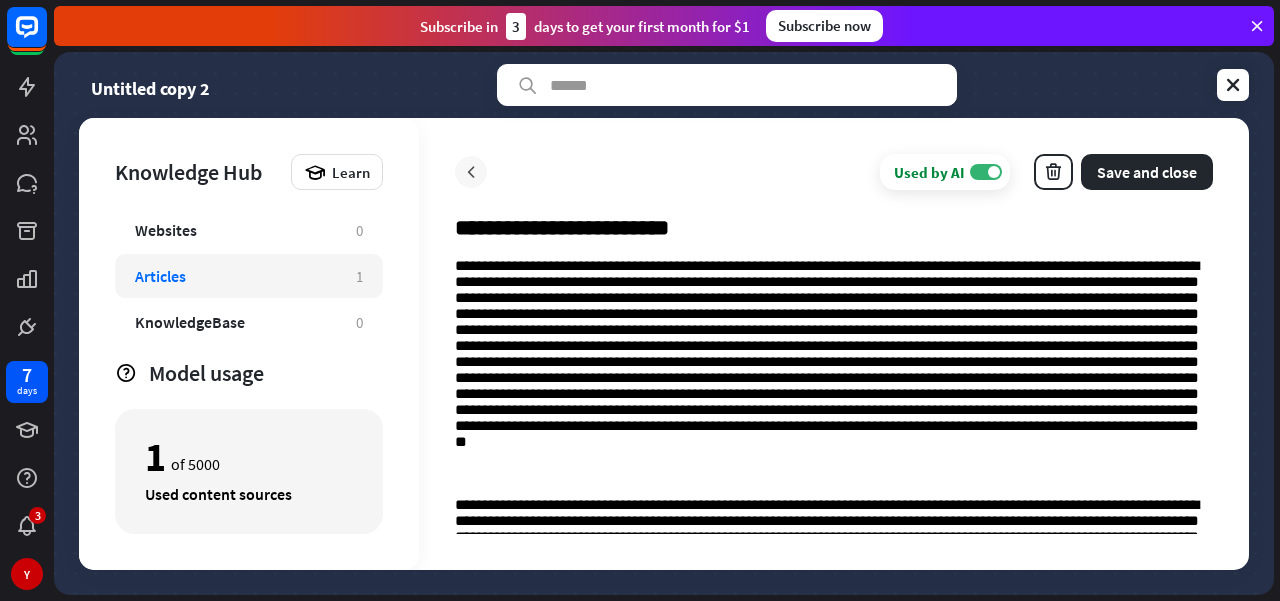 click at bounding box center [471, 172] 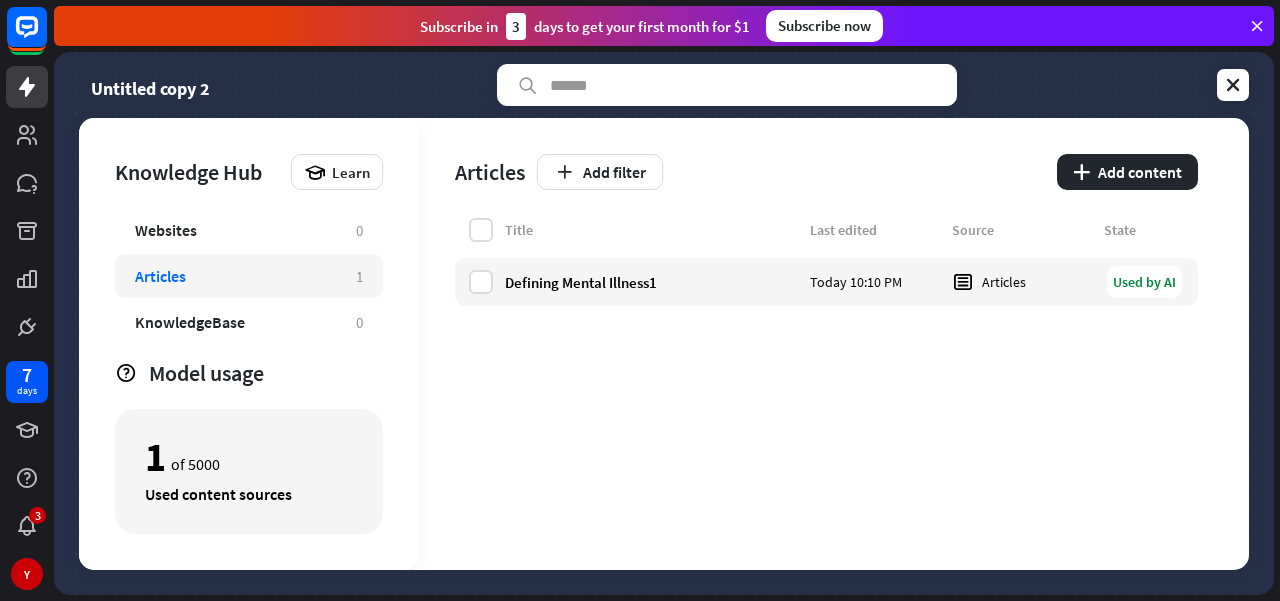 click on "Articles" at bounding box center (235, 276) 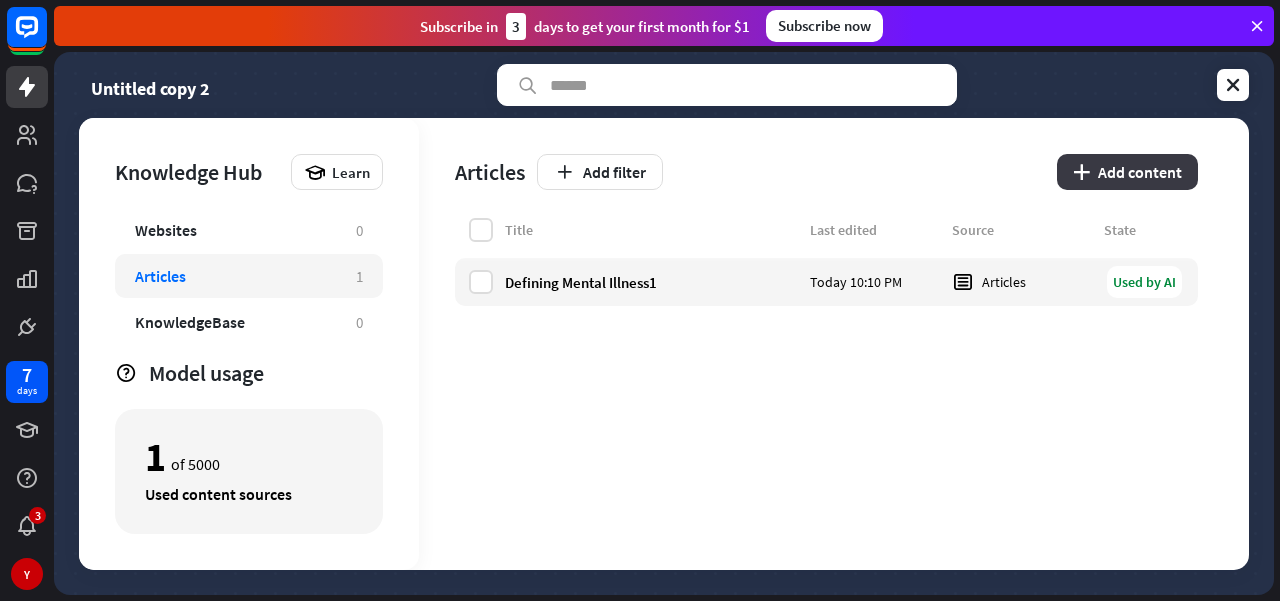 click on "plus
Add content" at bounding box center (1127, 172) 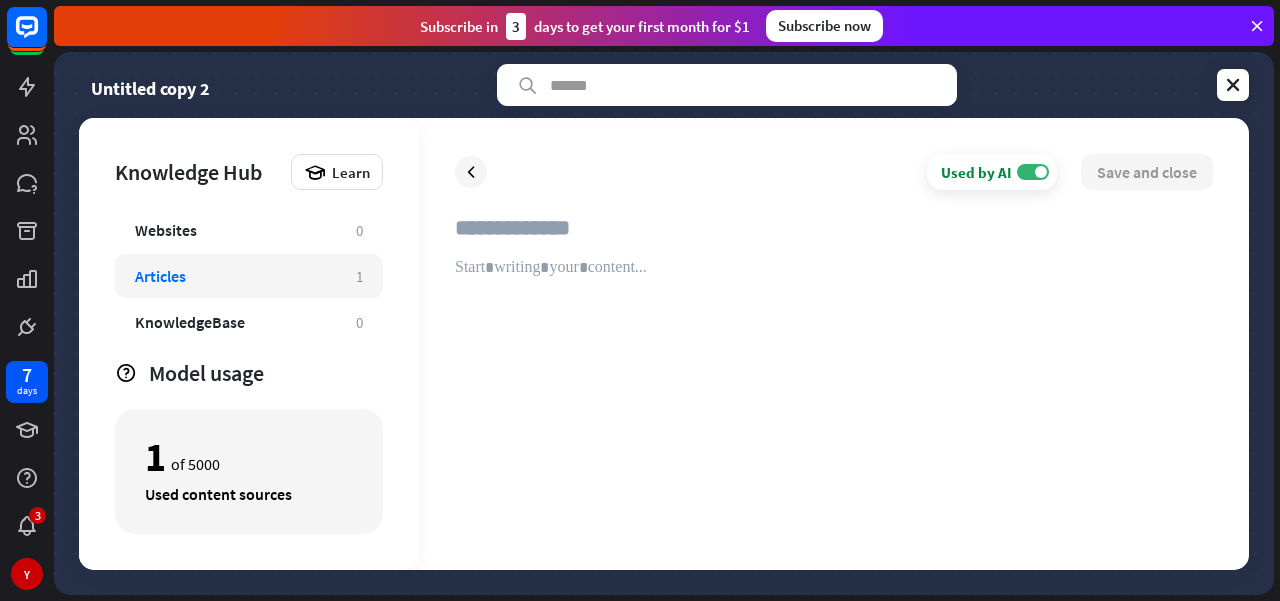 type on "**********" 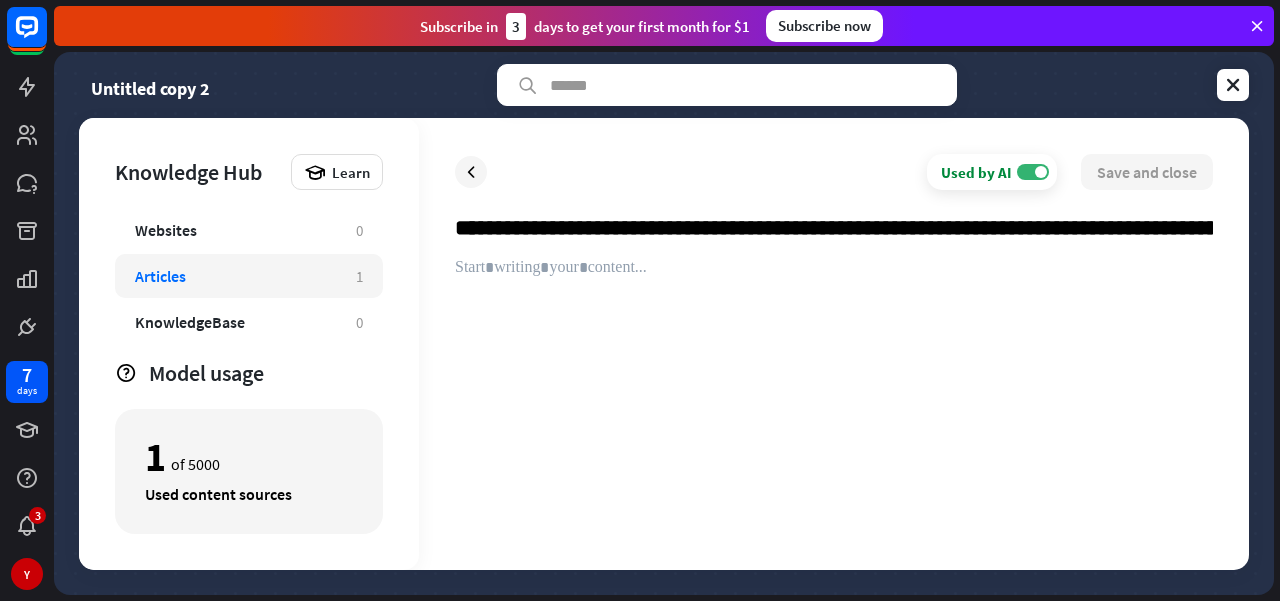 scroll, scrollTop: 0, scrollLeft: 150886, axis: horizontal 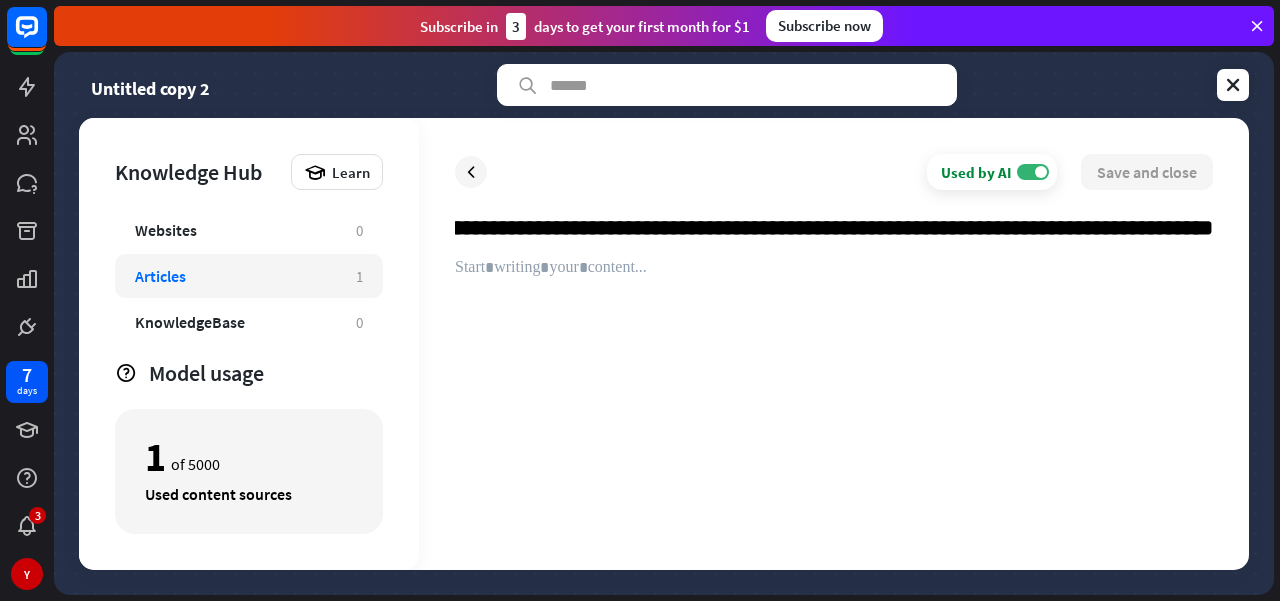 click at bounding box center (834, 236) 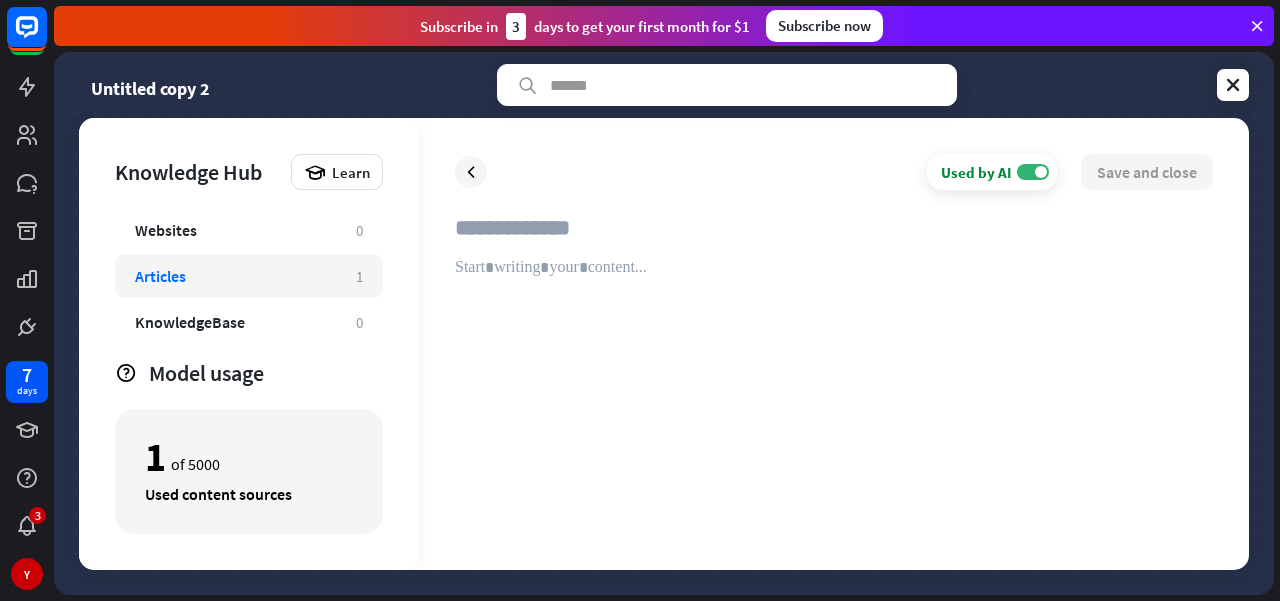 scroll, scrollTop: 0, scrollLeft: 0, axis: both 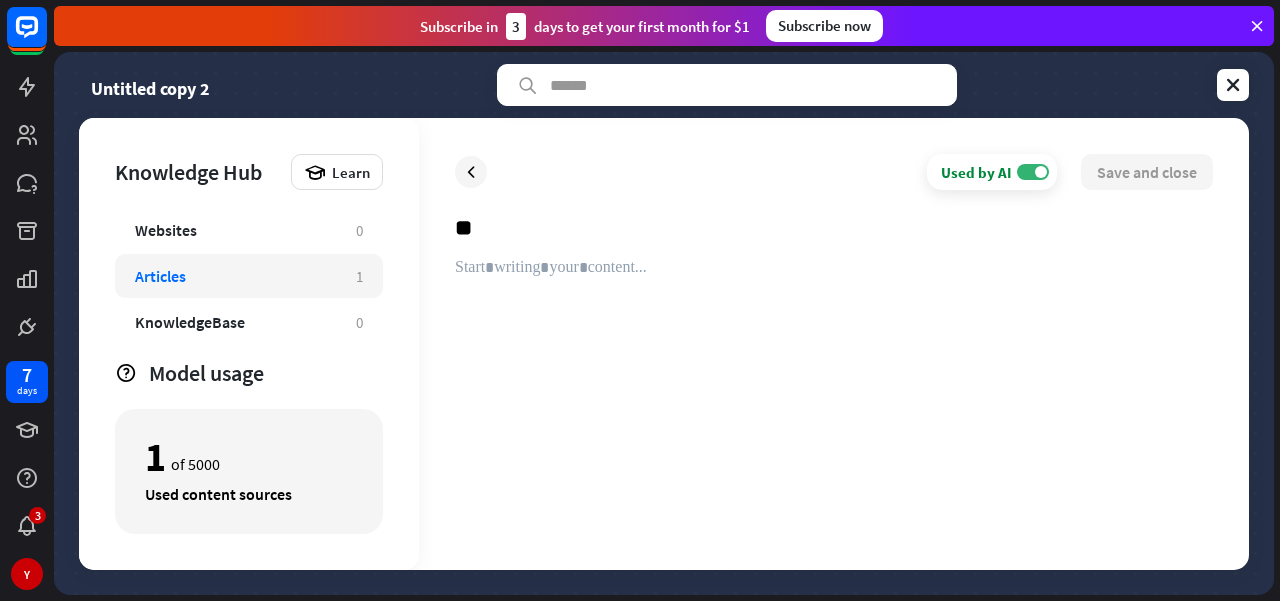 type on "*" 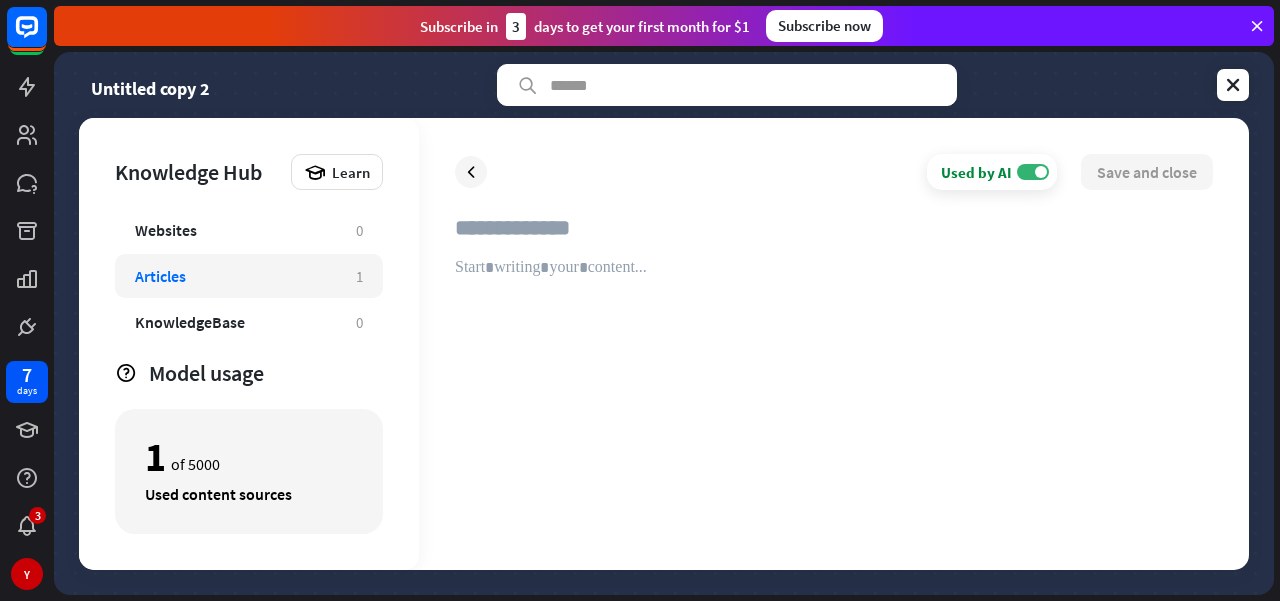 paste on "**********" 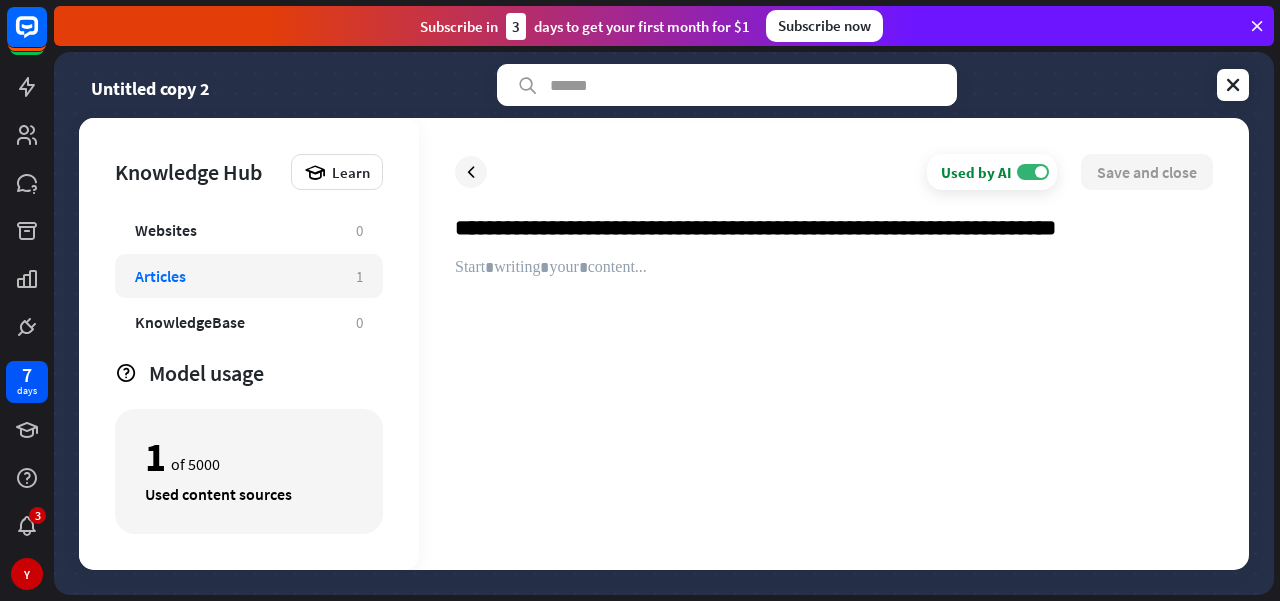 type on "**********" 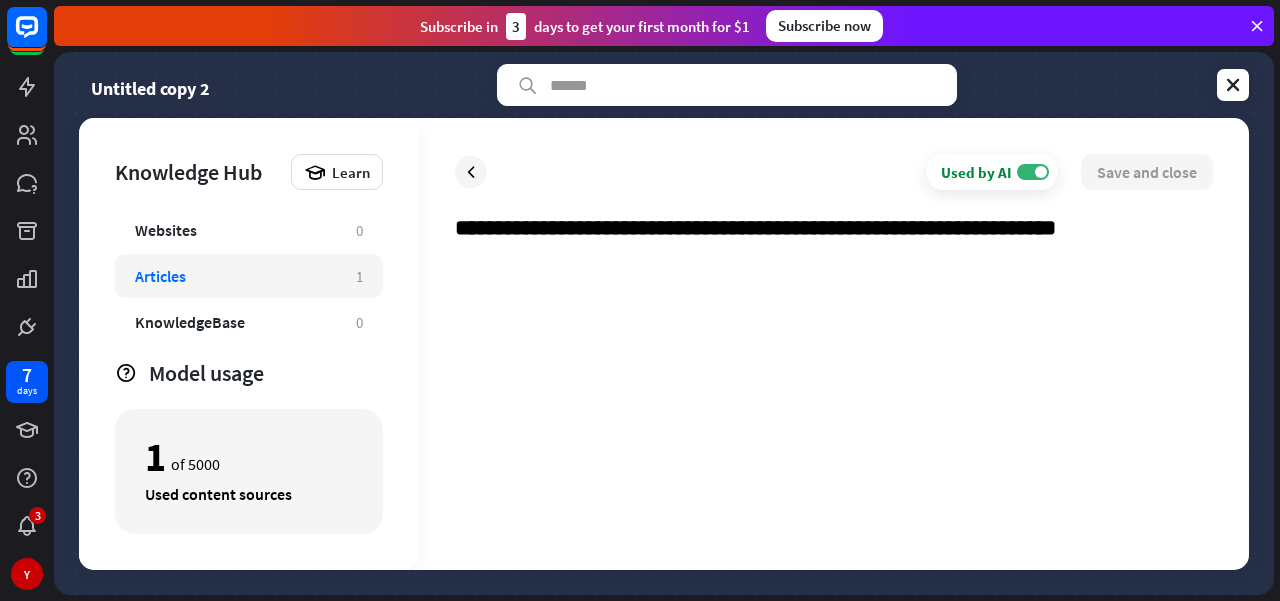 click at bounding box center [834, 396] 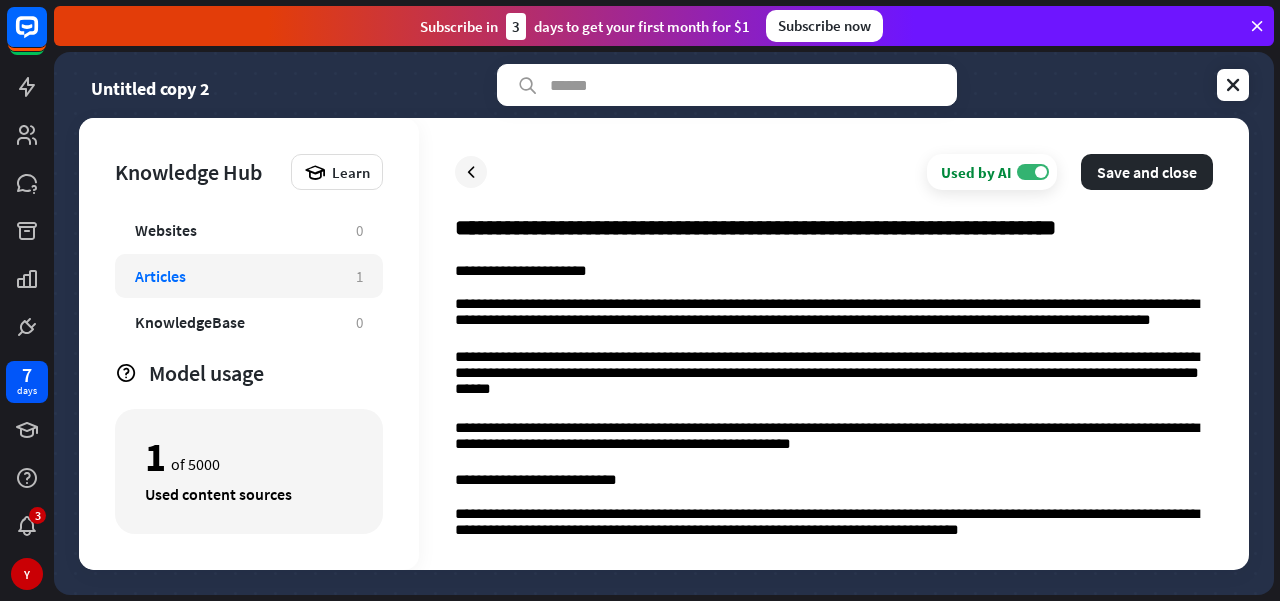 scroll, scrollTop: 5556, scrollLeft: 0, axis: vertical 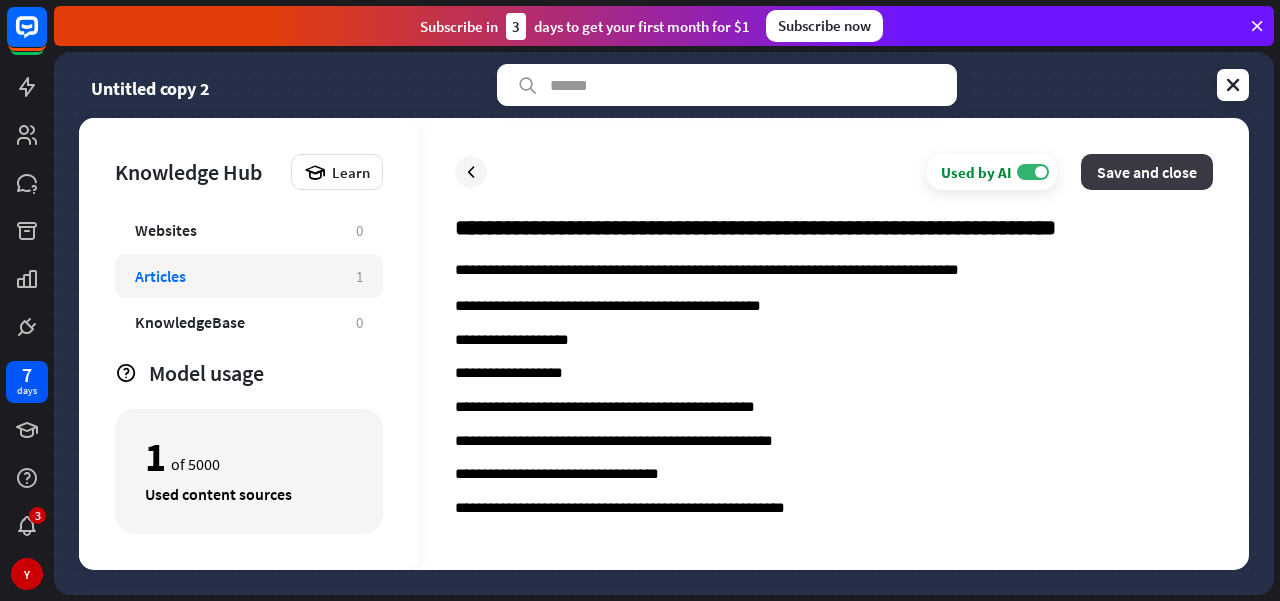 click on "Save and close" at bounding box center (1147, 172) 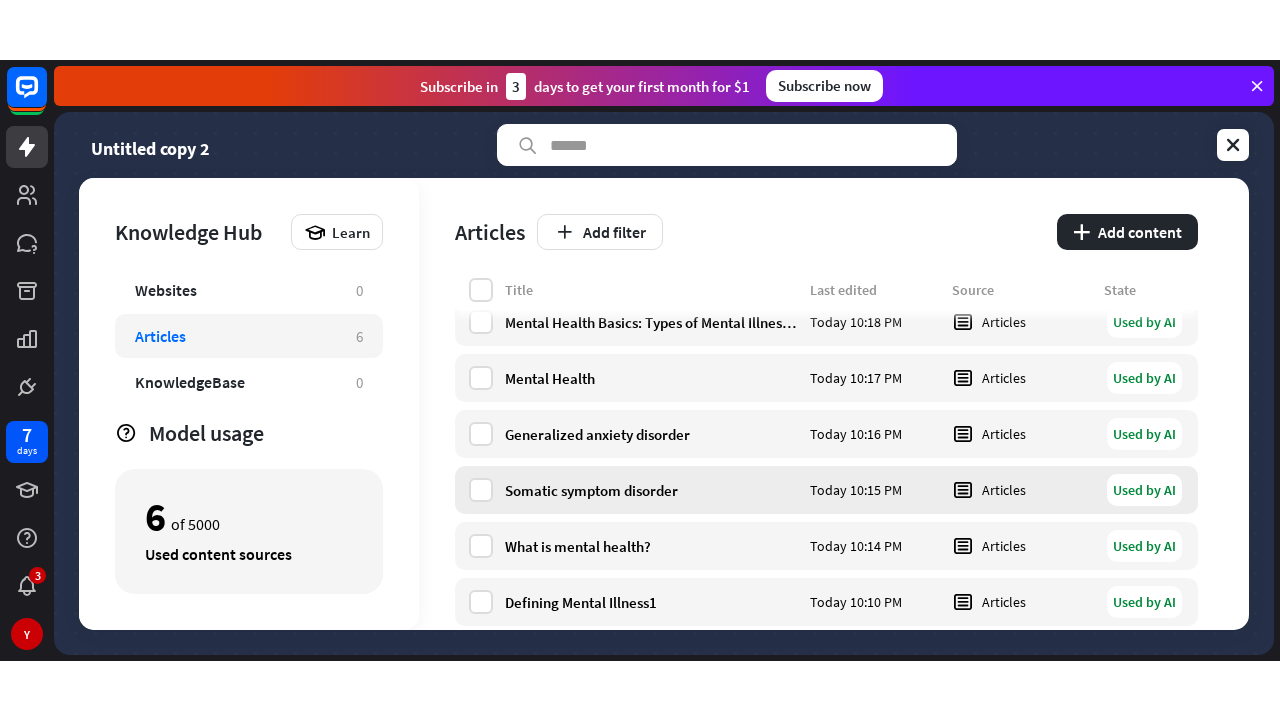 scroll, scrollTop: 0, scrollLeft: 0, axis: both 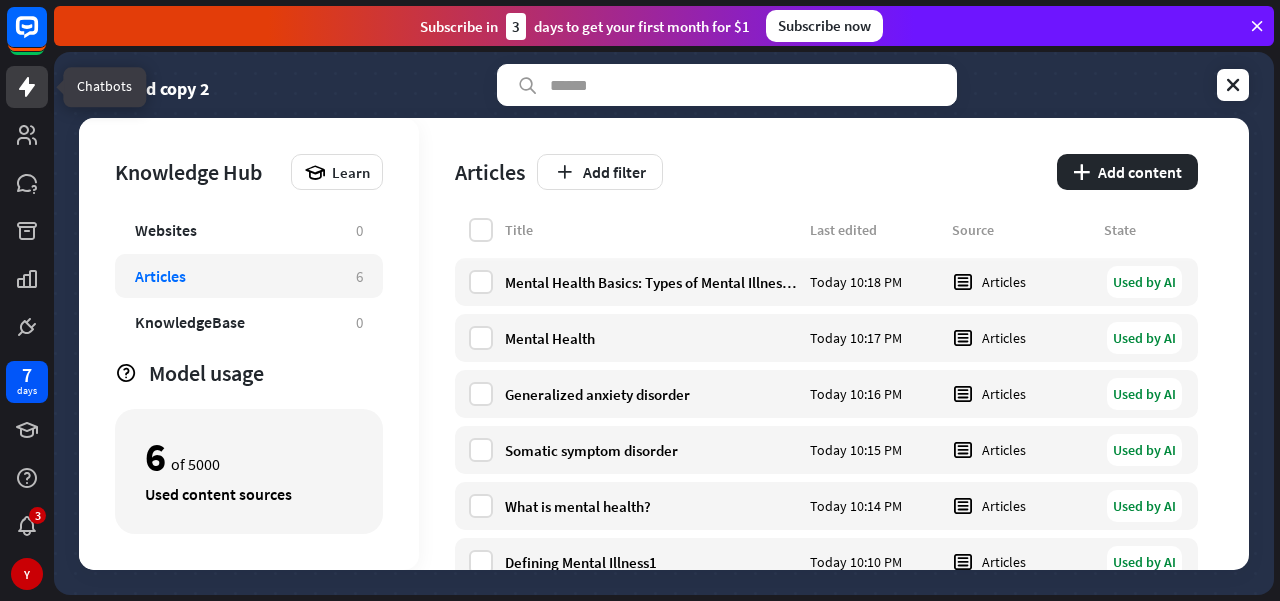 click 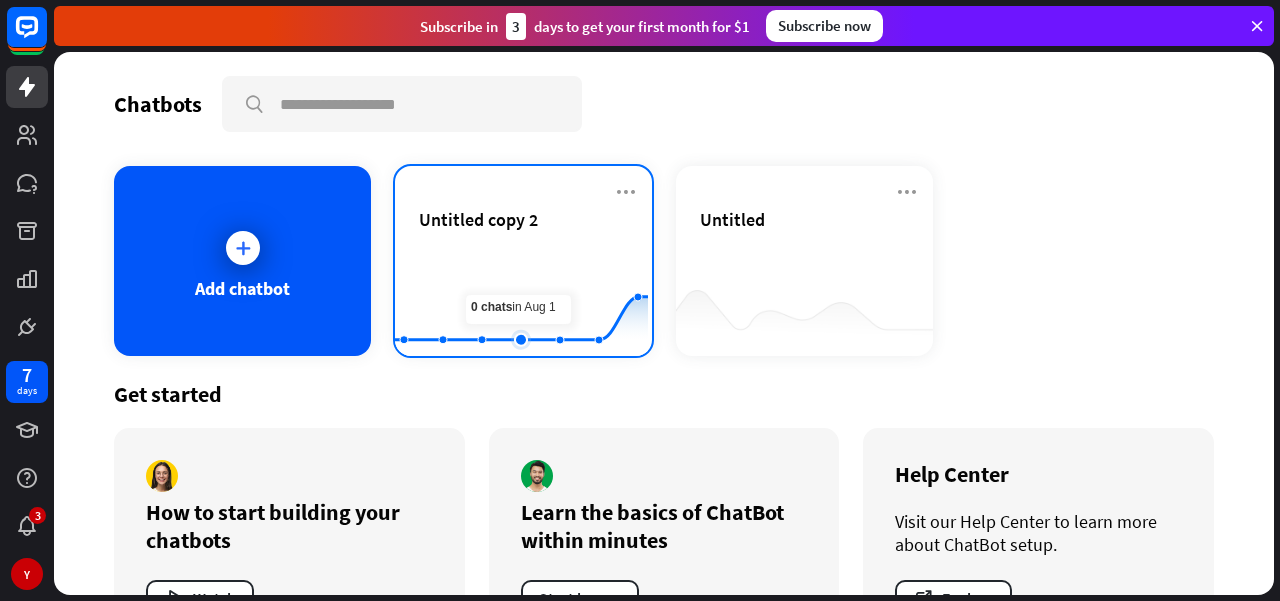 click 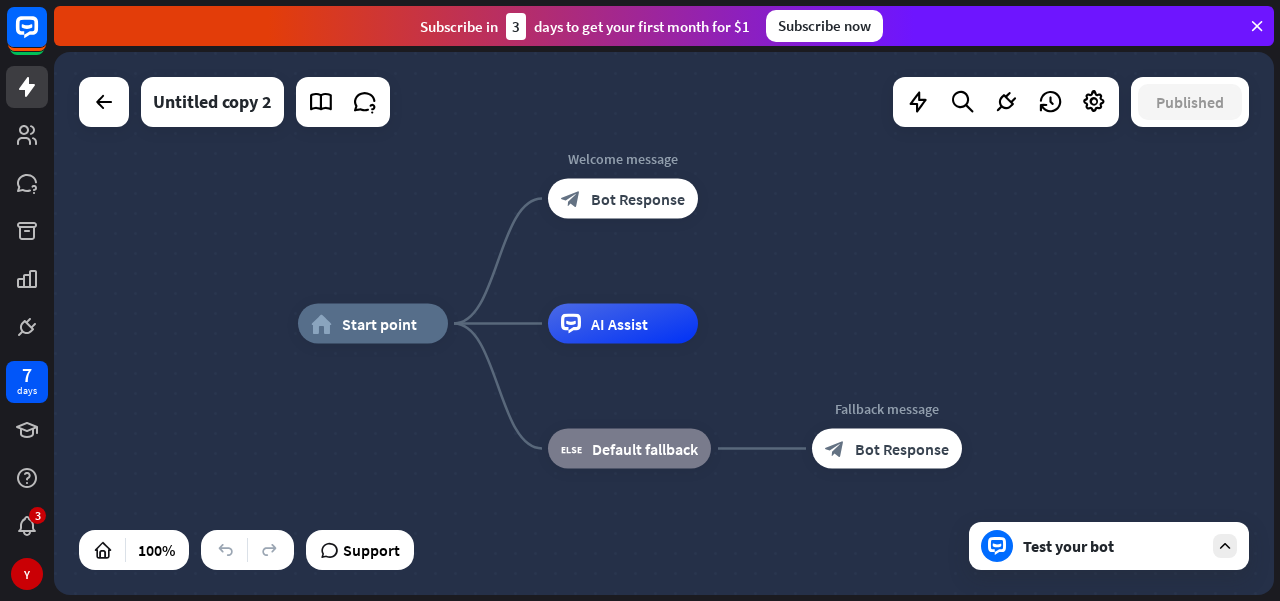 click on "Test your bot" at bounding box center [1109, 546] 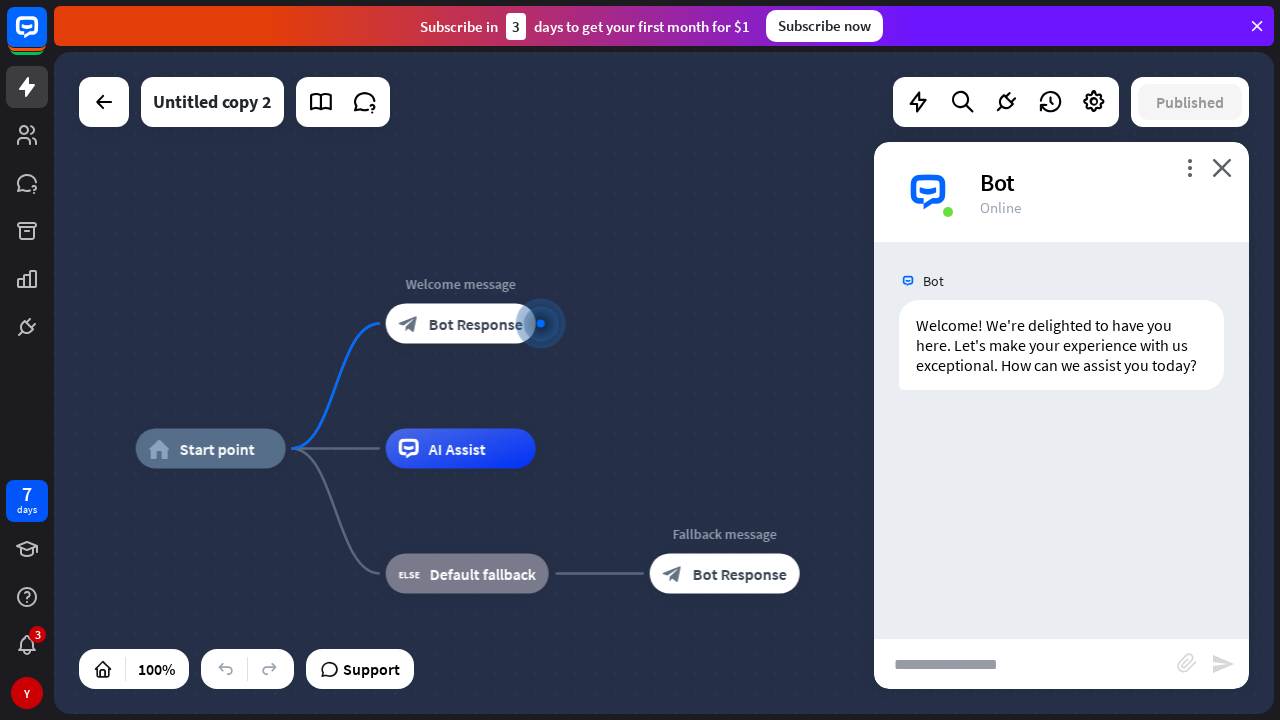 click at bounding box center [1025, 664] 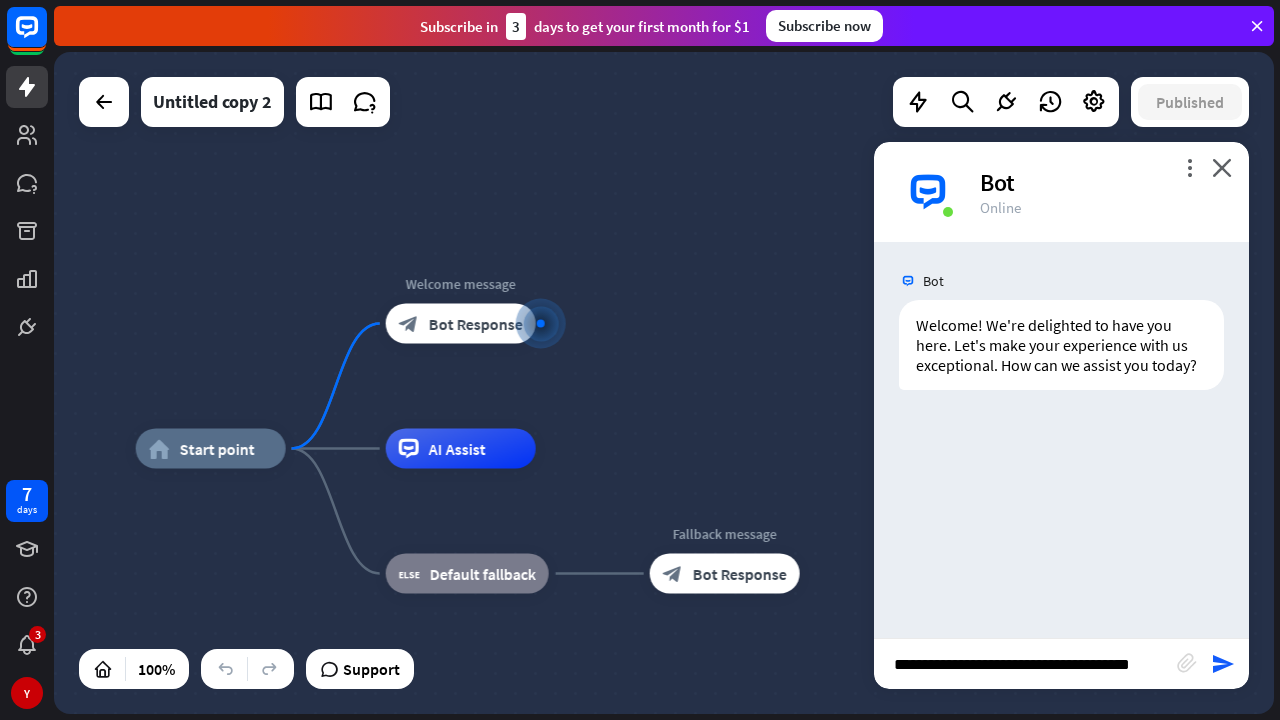 type on "**********" 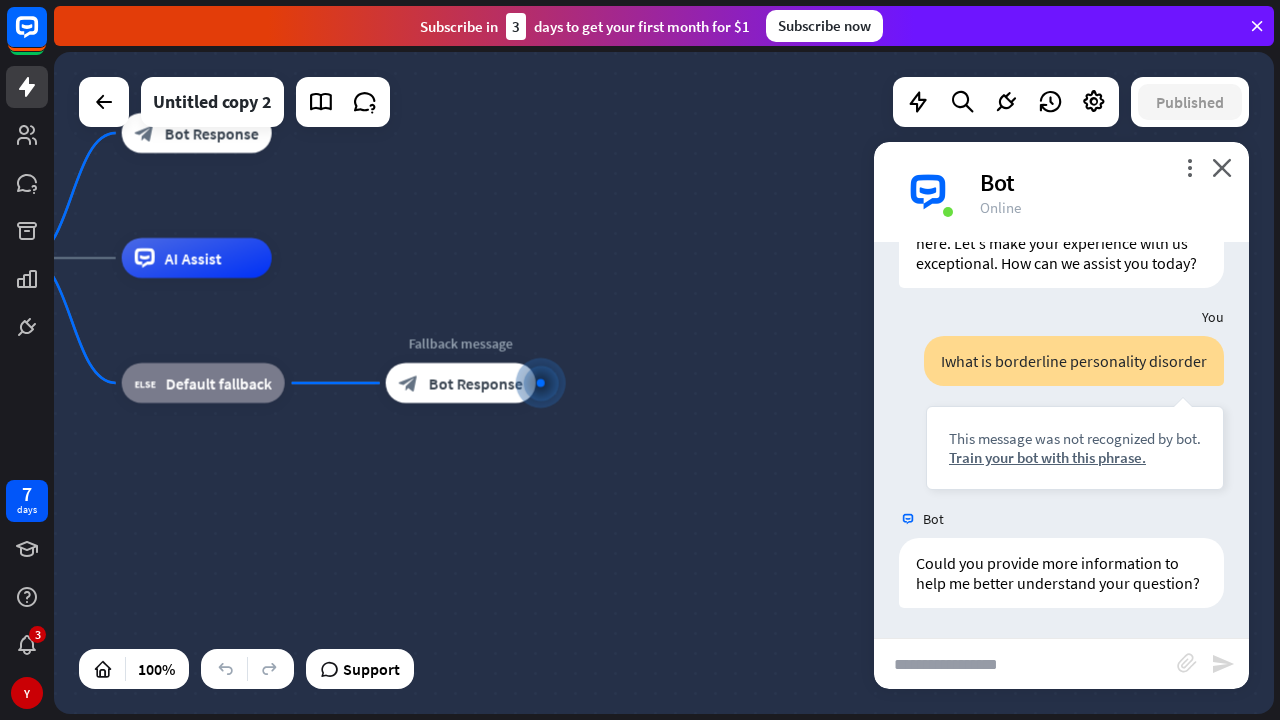 scroll, scrollTop: 140, scrollLeft: 0, axis: vertical 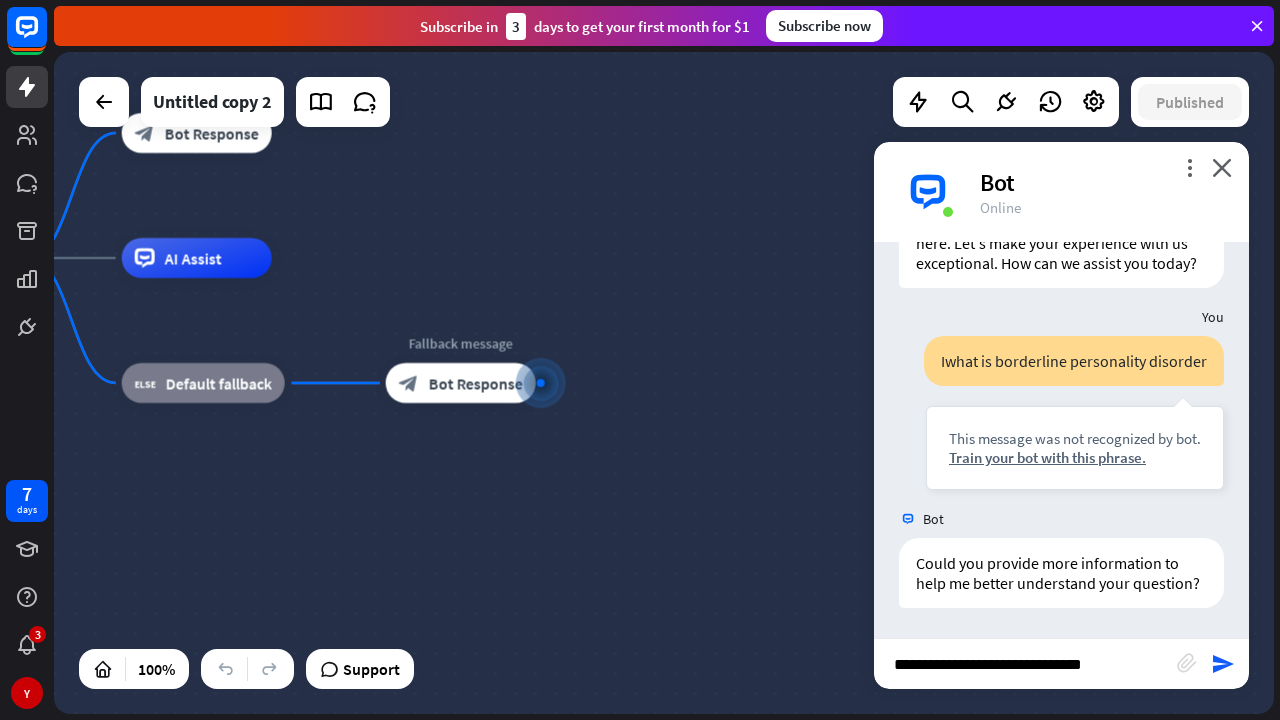type on "**********" 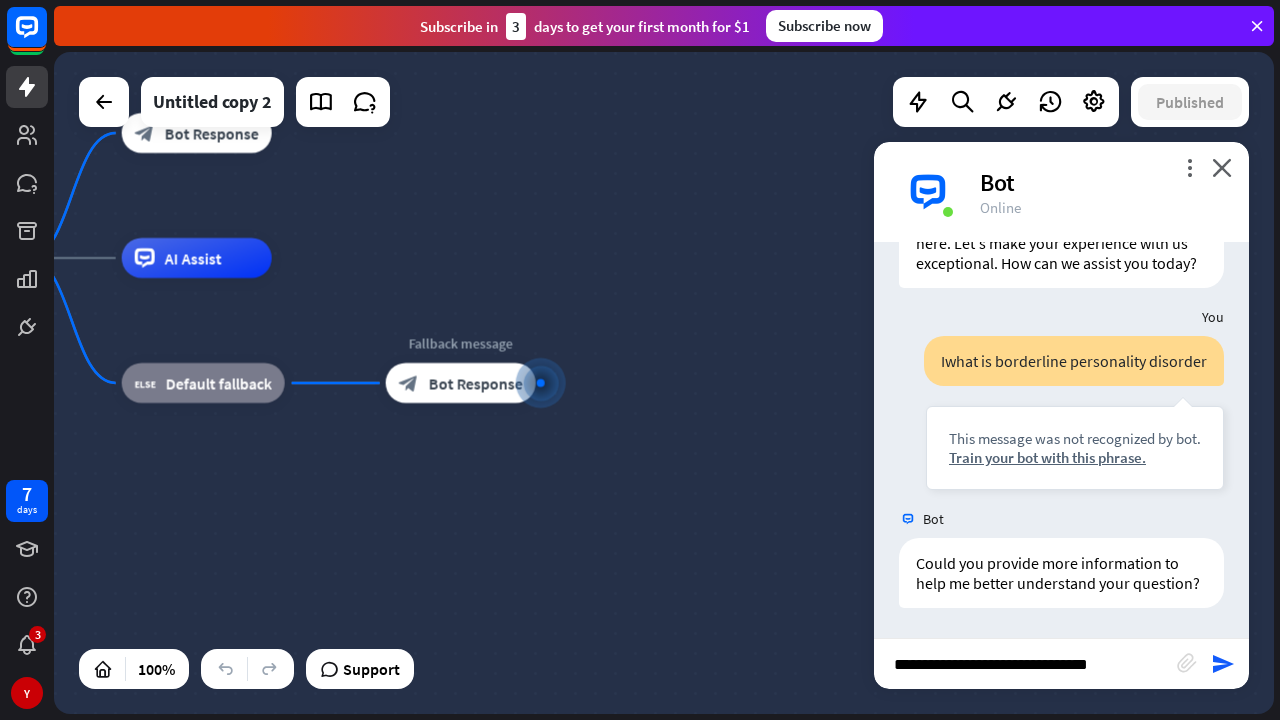 type 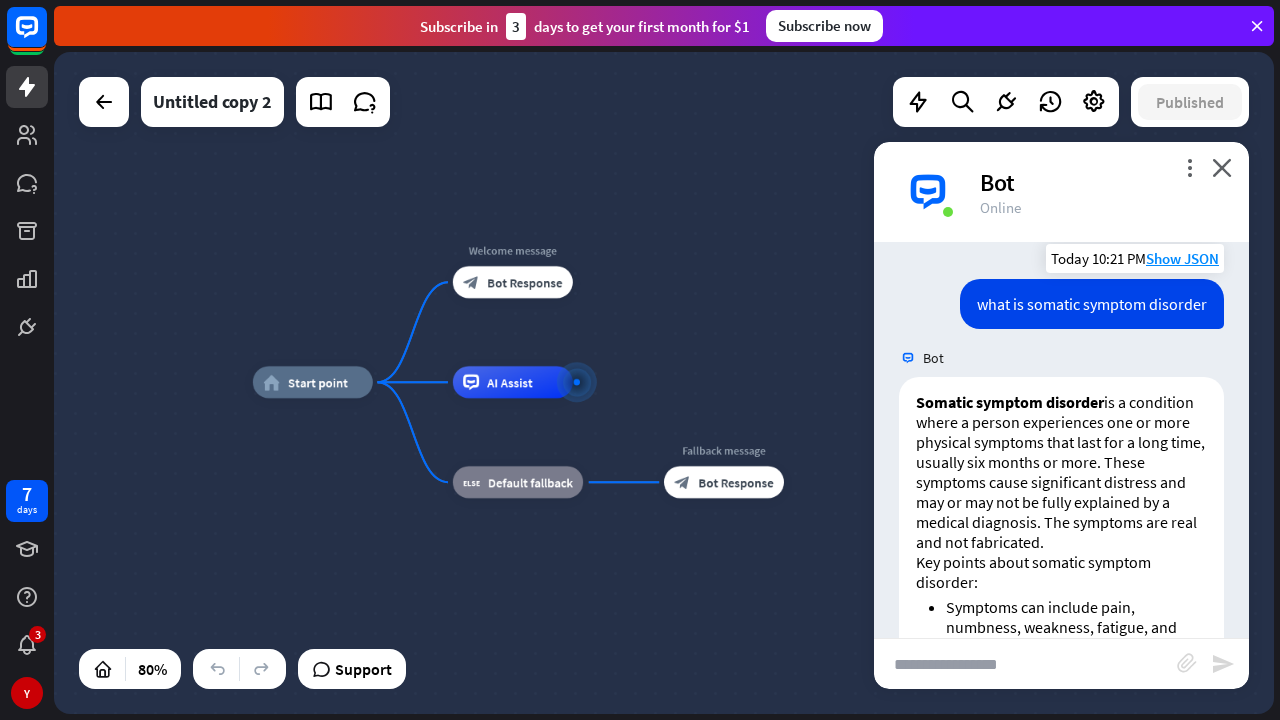 scroll, scrollTop: 466, scrollLeft: 0, axis: vertical 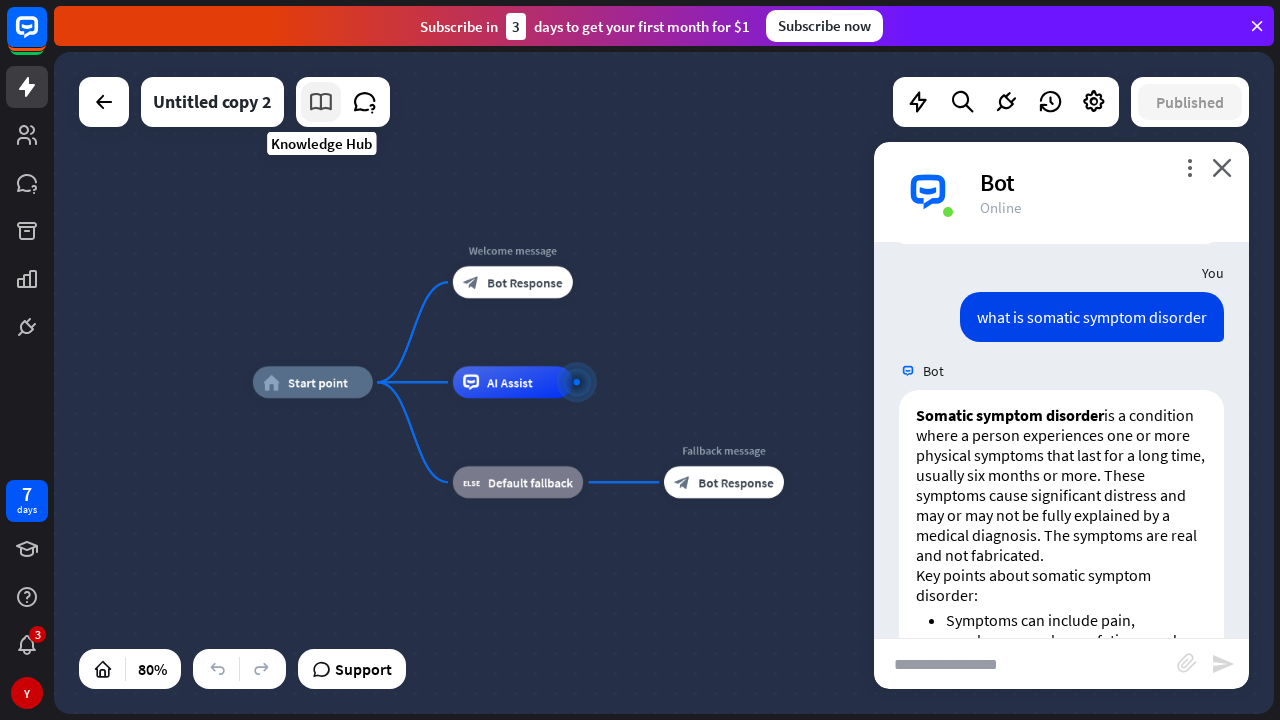 click at bounding box center [321, 102] 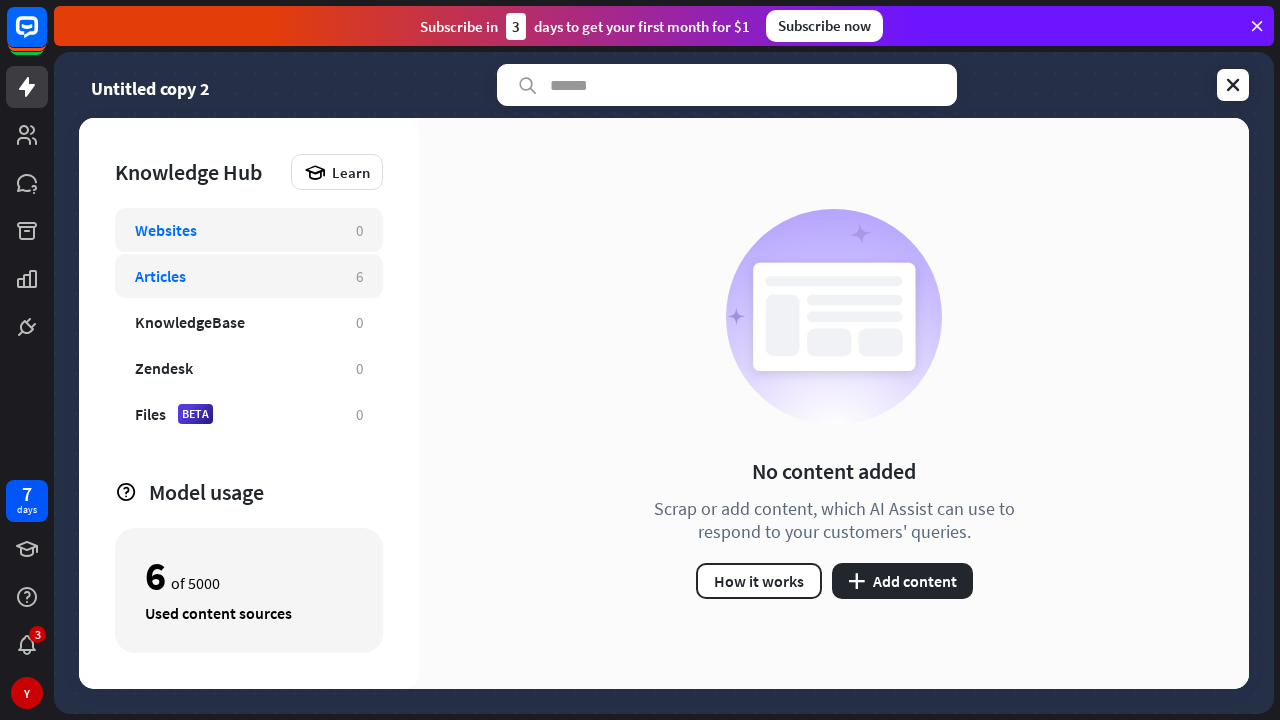 click on "Articles" at bounding box center (235, 276) 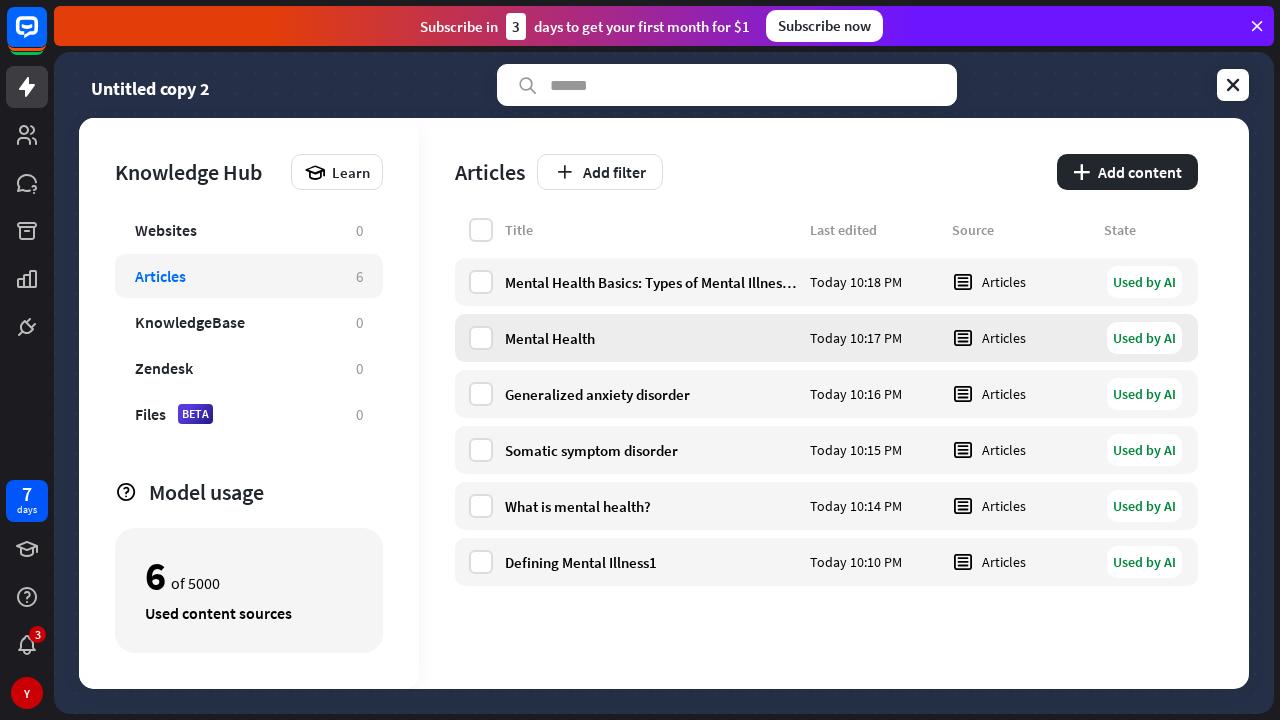 click on "Mental Health" at bounding box center [651, 338] 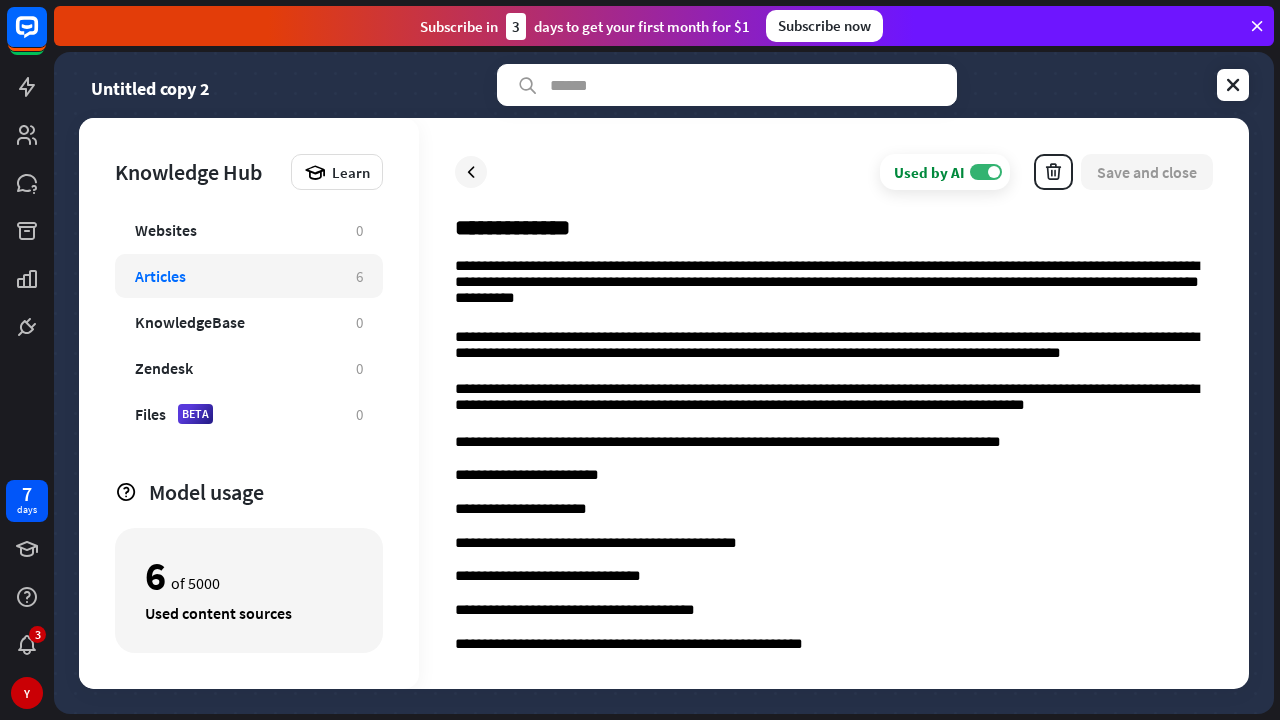 scroll, scrollTop: 154, scrollLeft: 0, axis: vertical 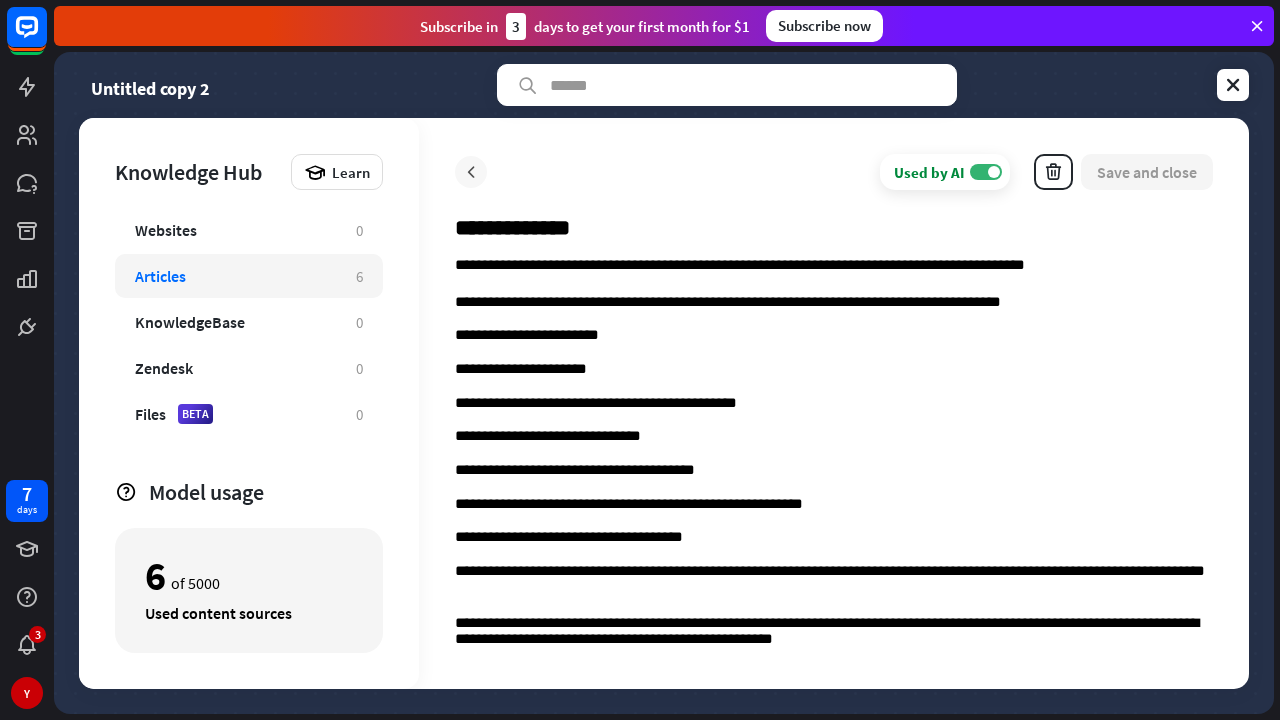 click at bounding box center (471, 172) 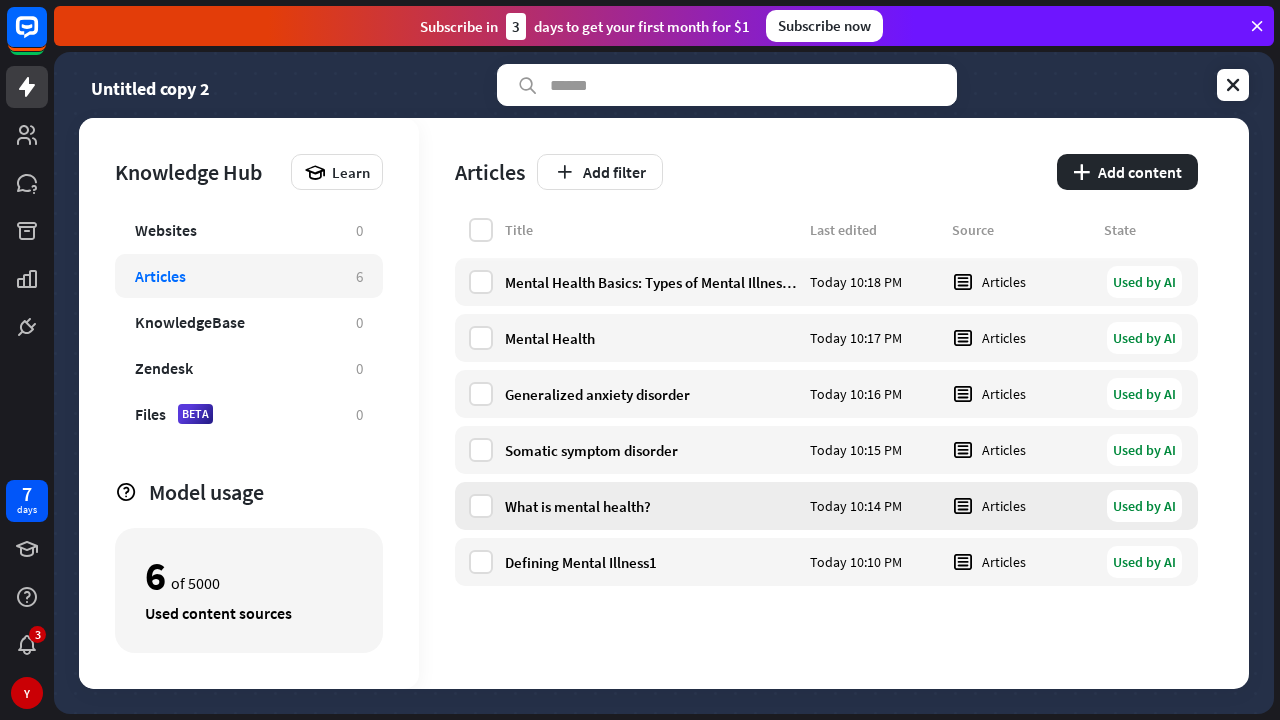 click on "What is mental health?" at bounding box center (651, 506) 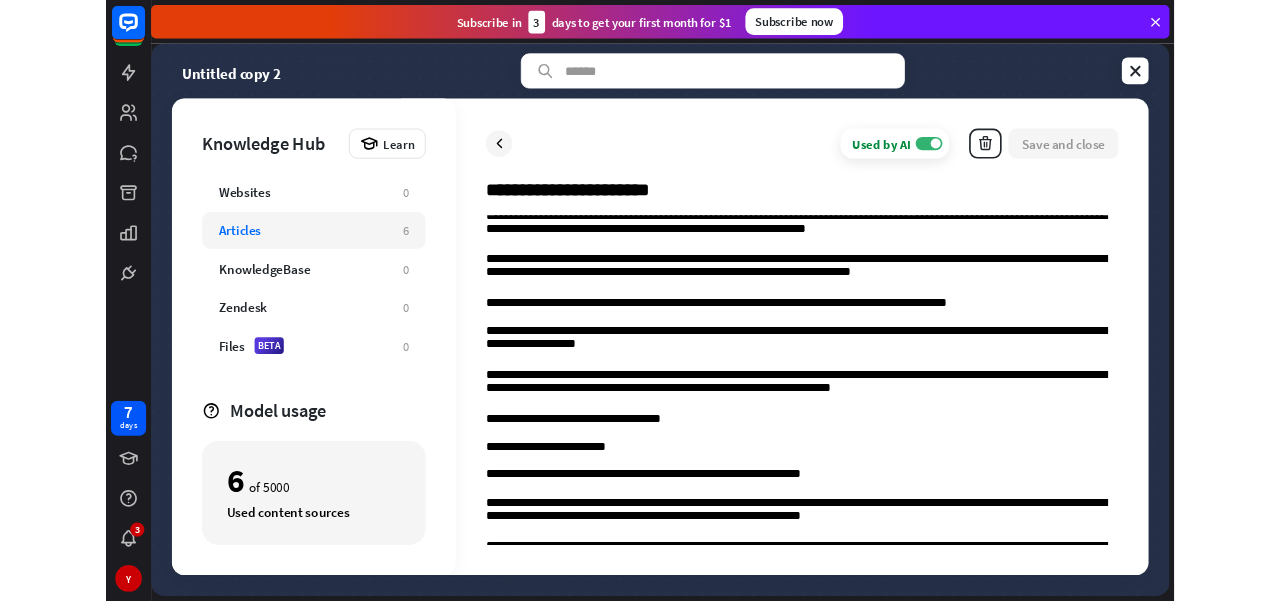 scroll, scrollTop: 0, scrollLeft: 0, axis: both 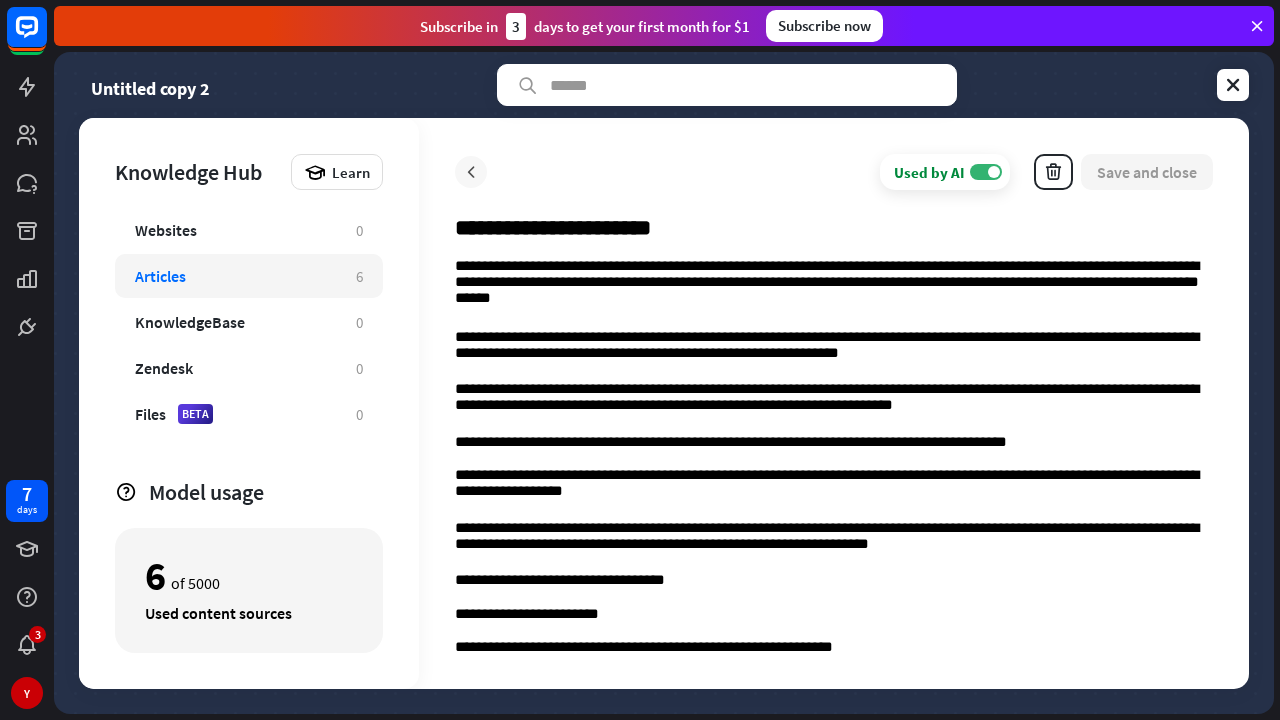 click at bounding box center [471, 172] 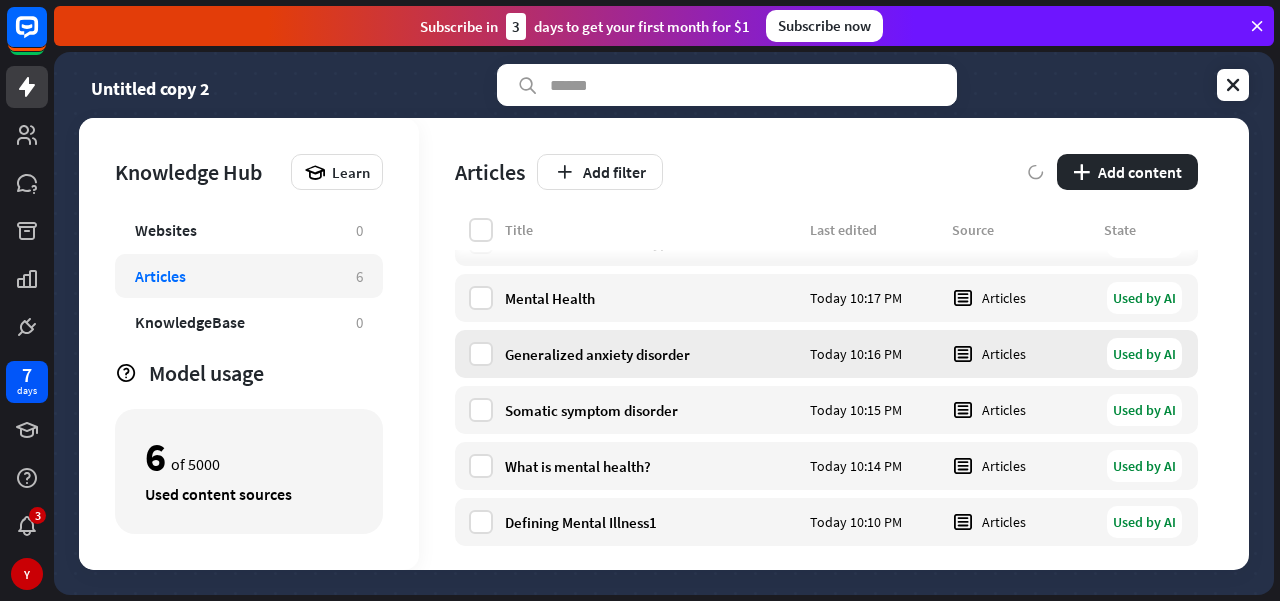 scroll, scrollTop: 59, scrollLeft: 0, axis: vertical 